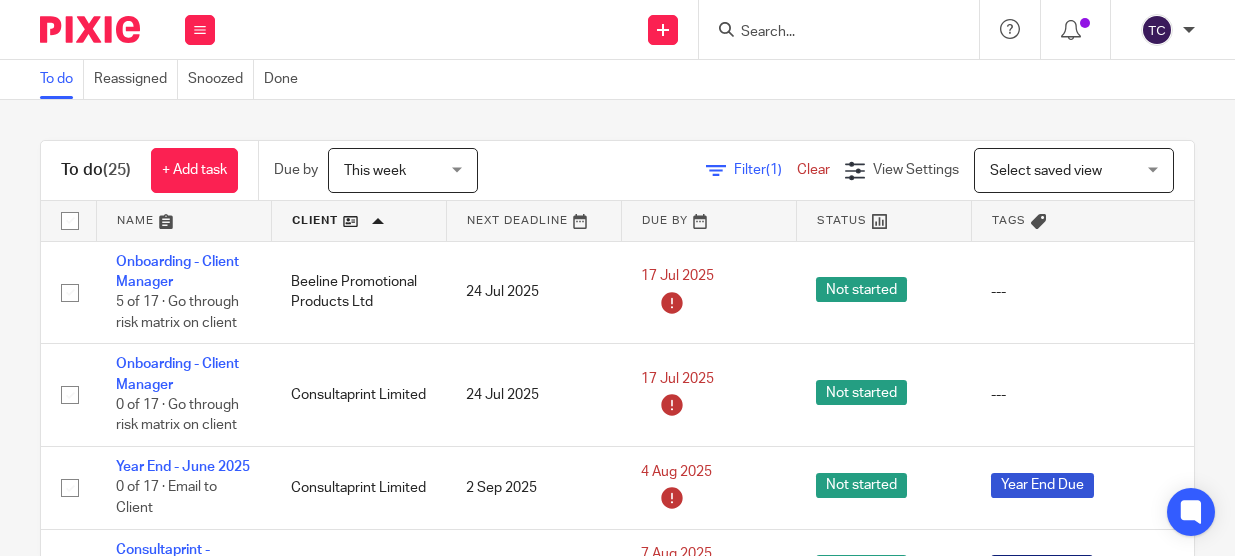 scroll, scrollTop: 0, scrollLeft: 0, axis: both 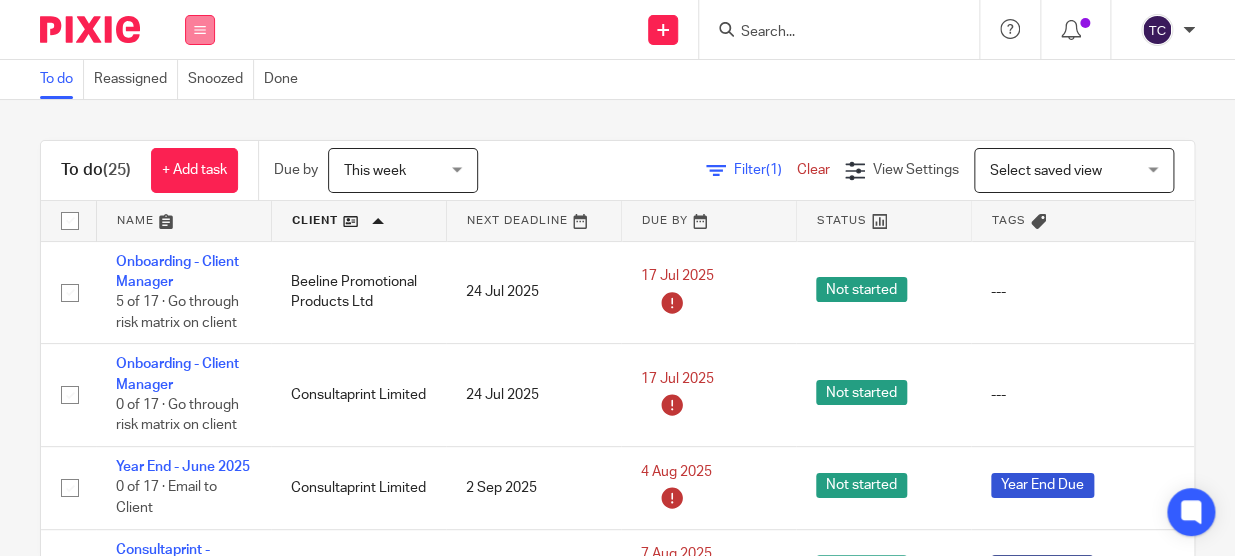 click at bounding box center [200, 30] 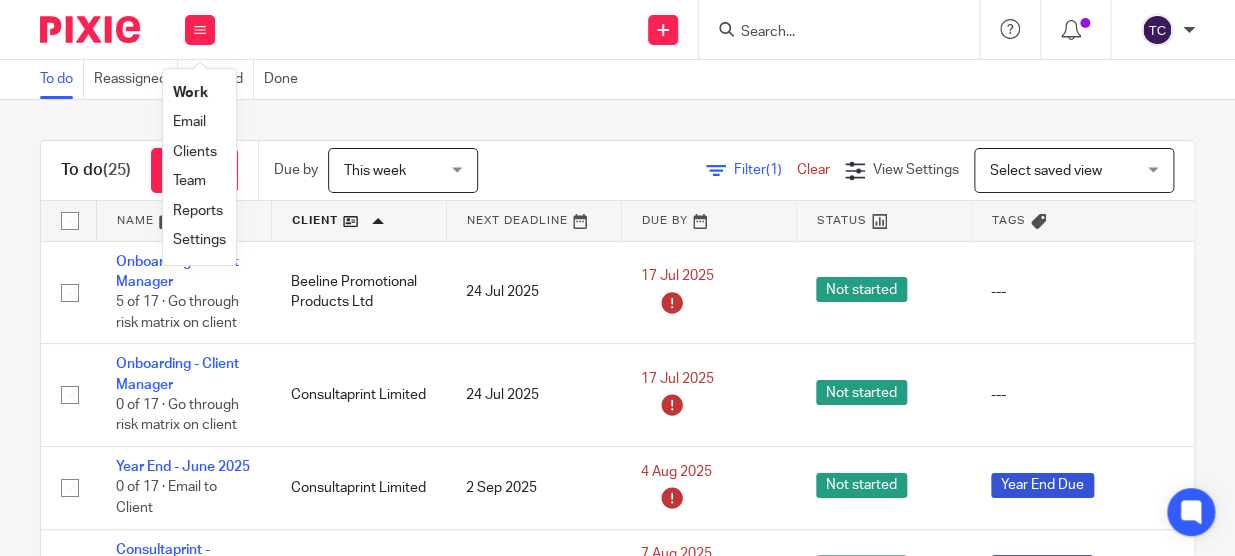 click on "Team" at bounding box center [189, 181] 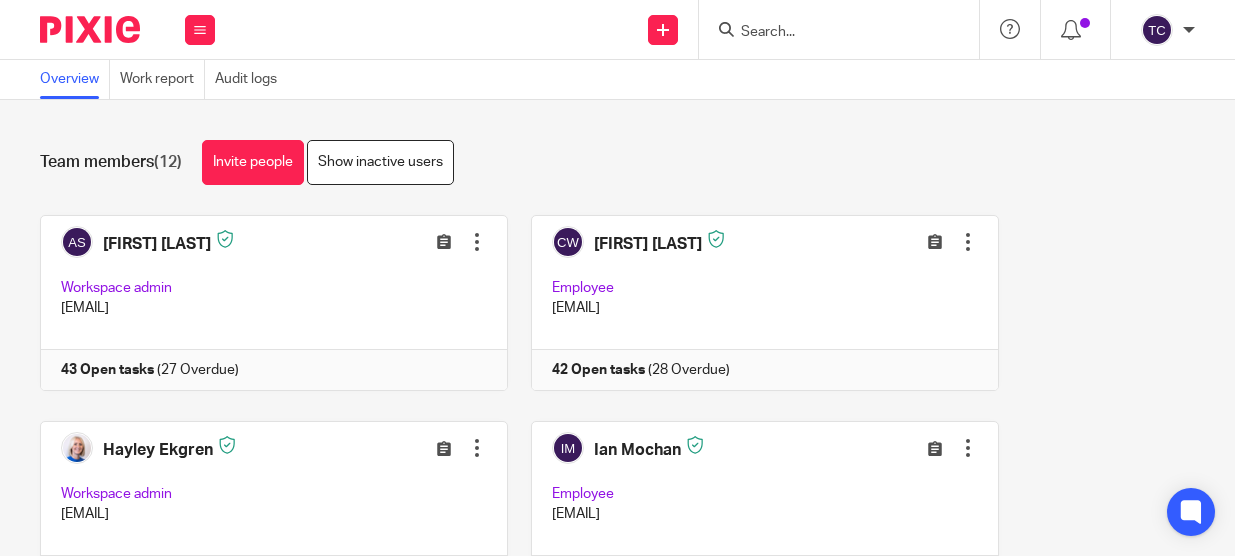 scroll, scrollTop: 0, scrollLeft: 0, axis: both 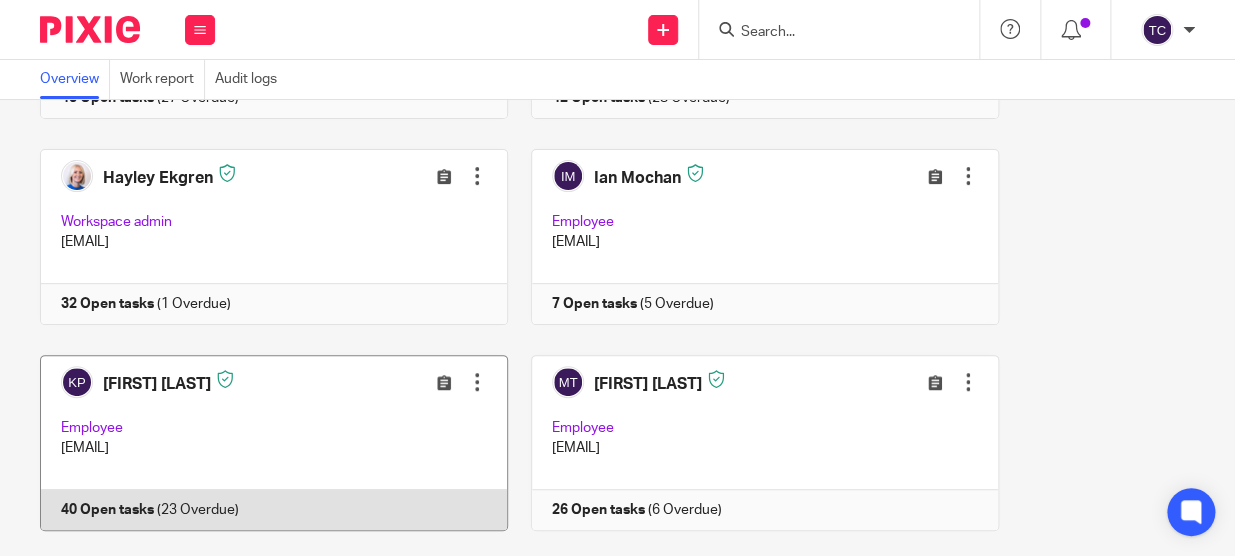click at bounding box center (262, 443) 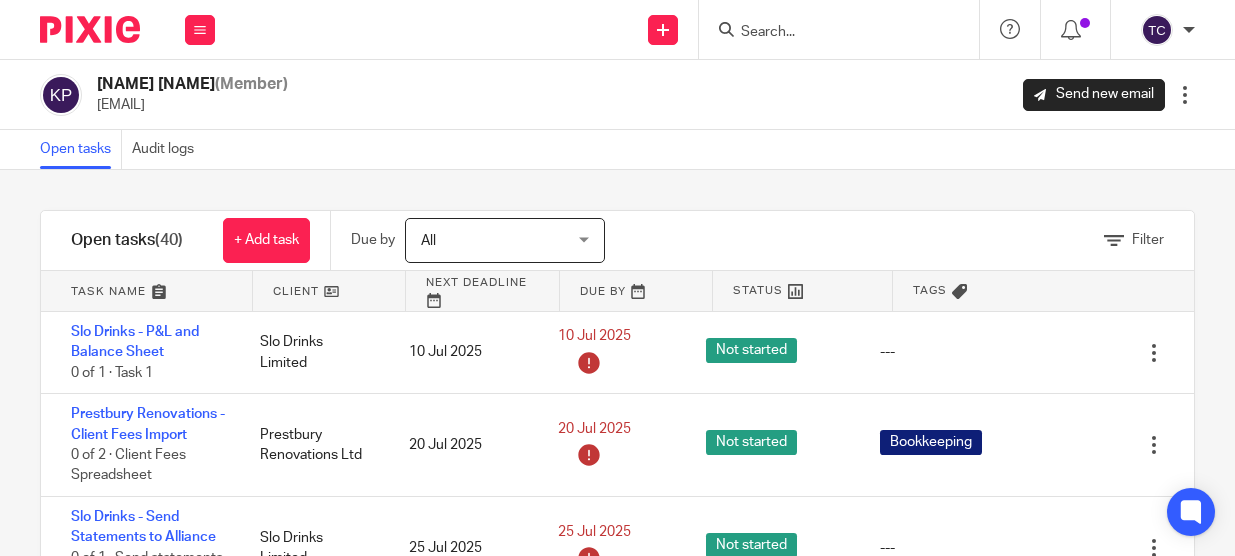 scroll, scrollTop: 0, scrollLeft: 0, axis: both 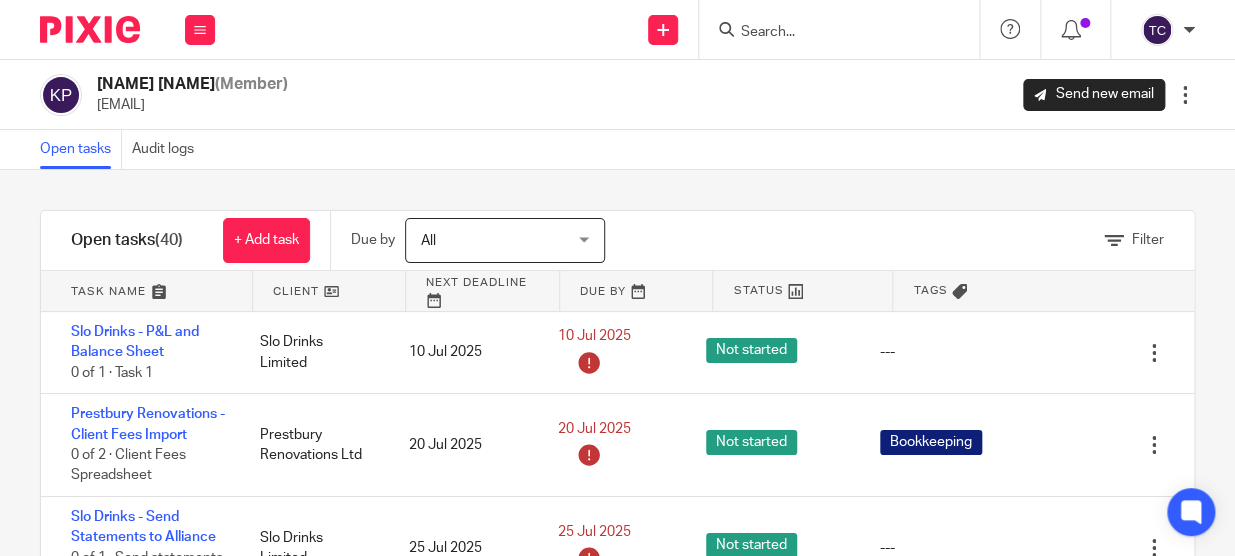 click on "All" at bounding box center [494, 240] 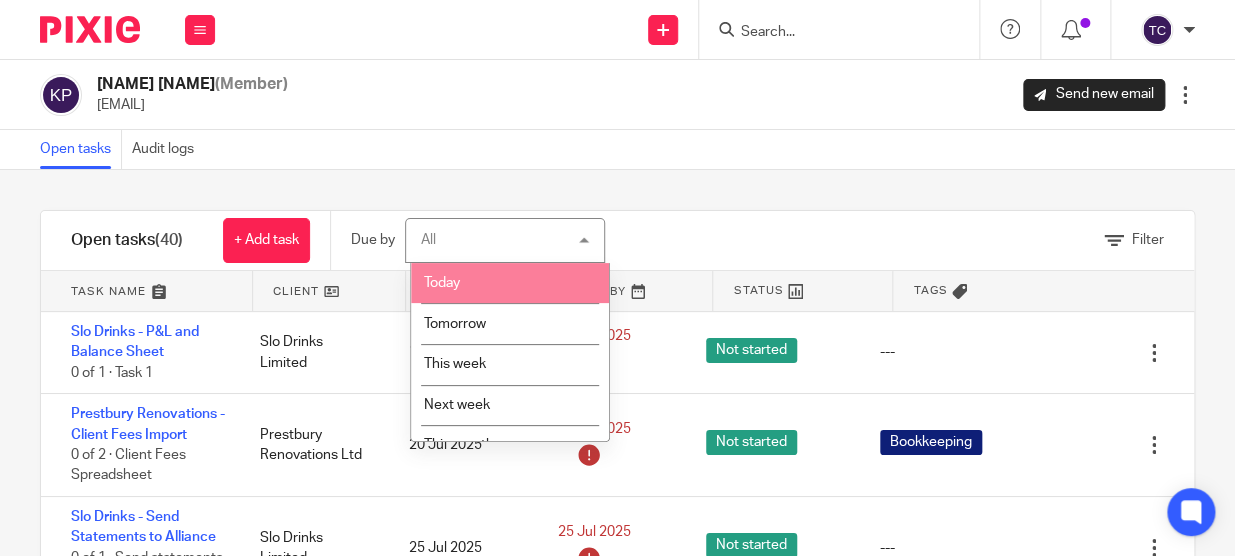 click on "Today" at bounding box center (510, 283) 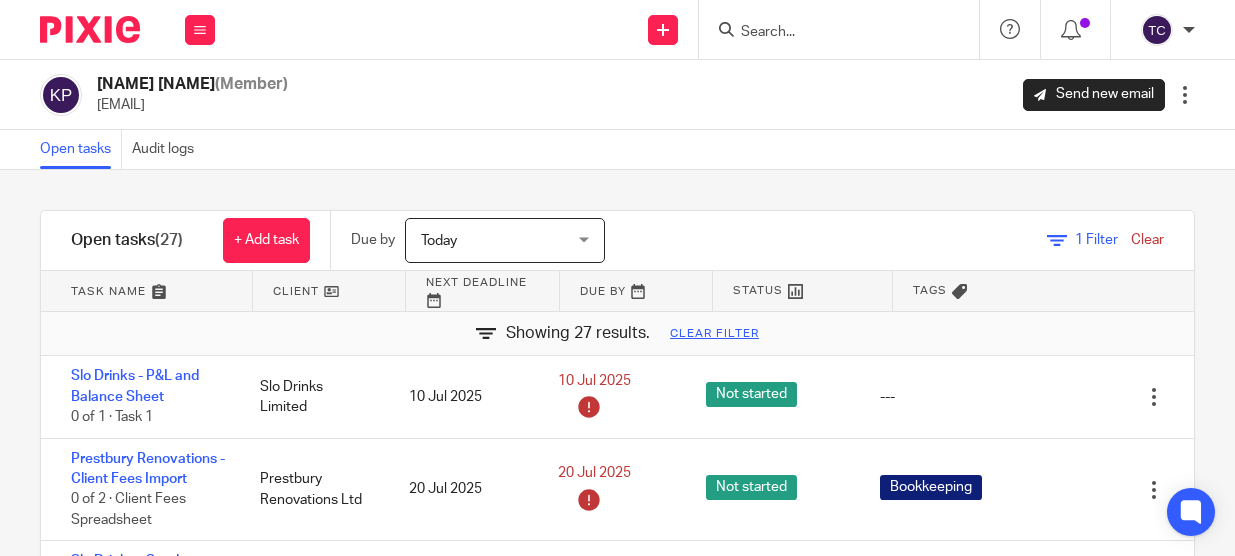 scroll, scrollTop: 0, scrollLeft: 0, axis: both 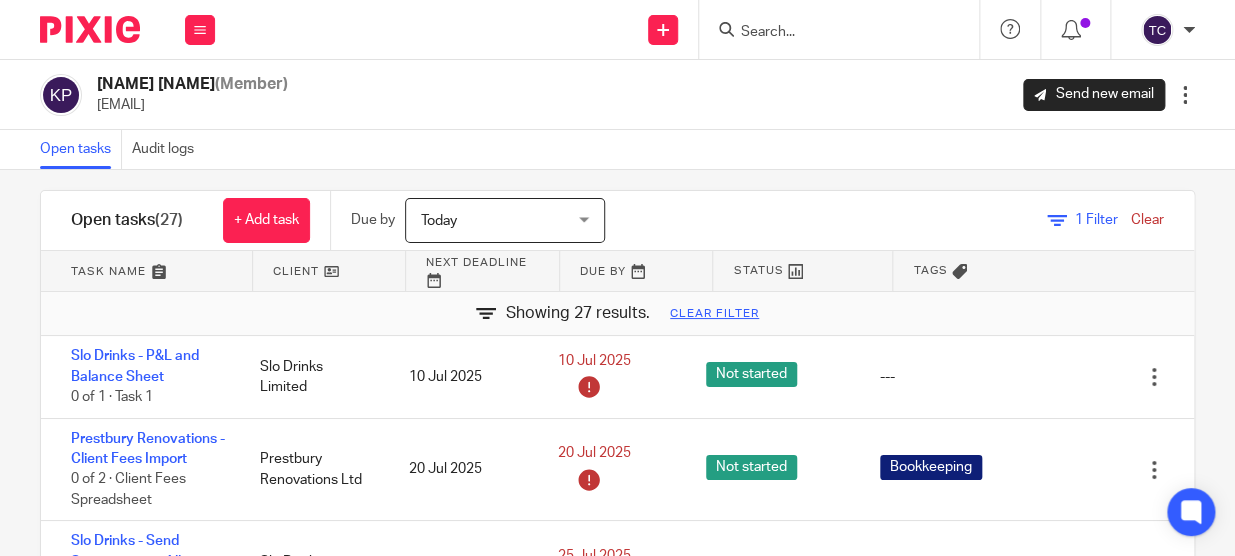 click at bounding box center (329, 271) 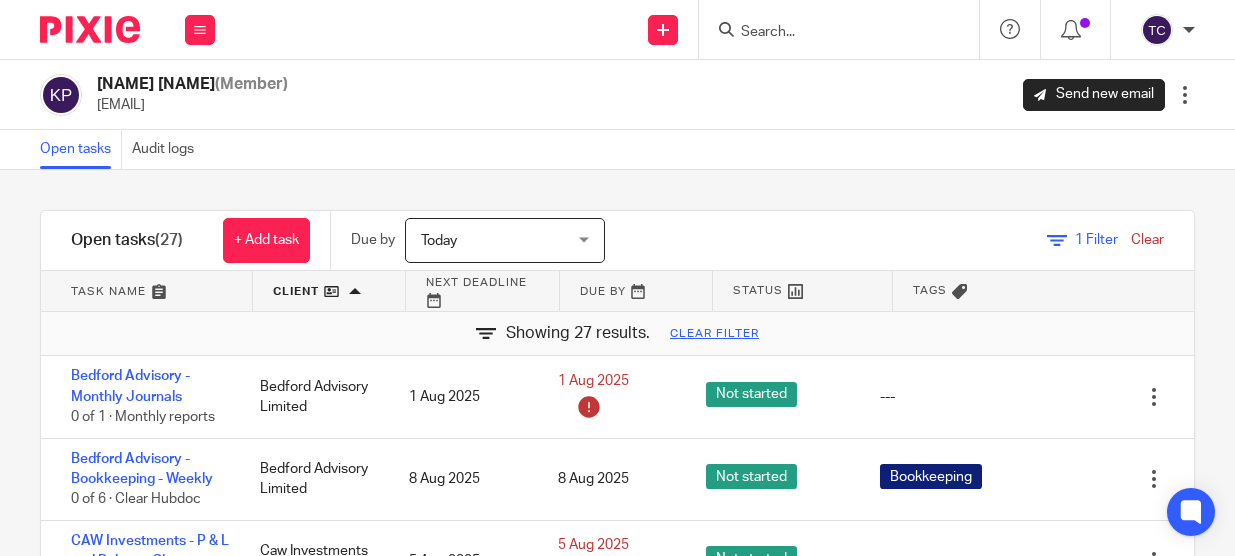 scroll, scrollTop: 0, scrollLeft: 0, axis: both 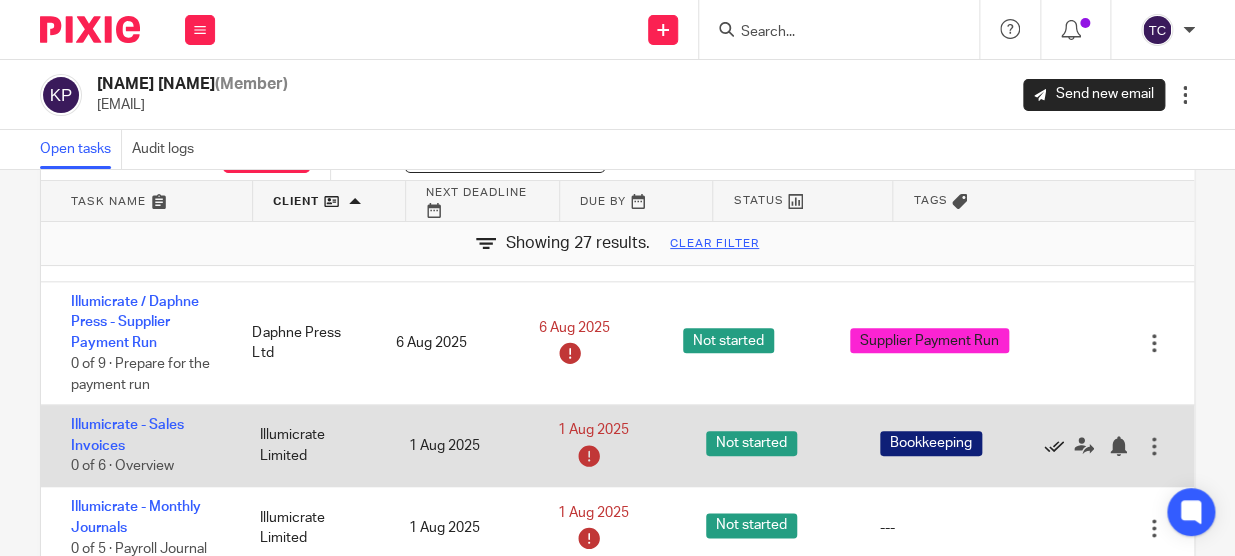 click at bounding box center (1054, 446) 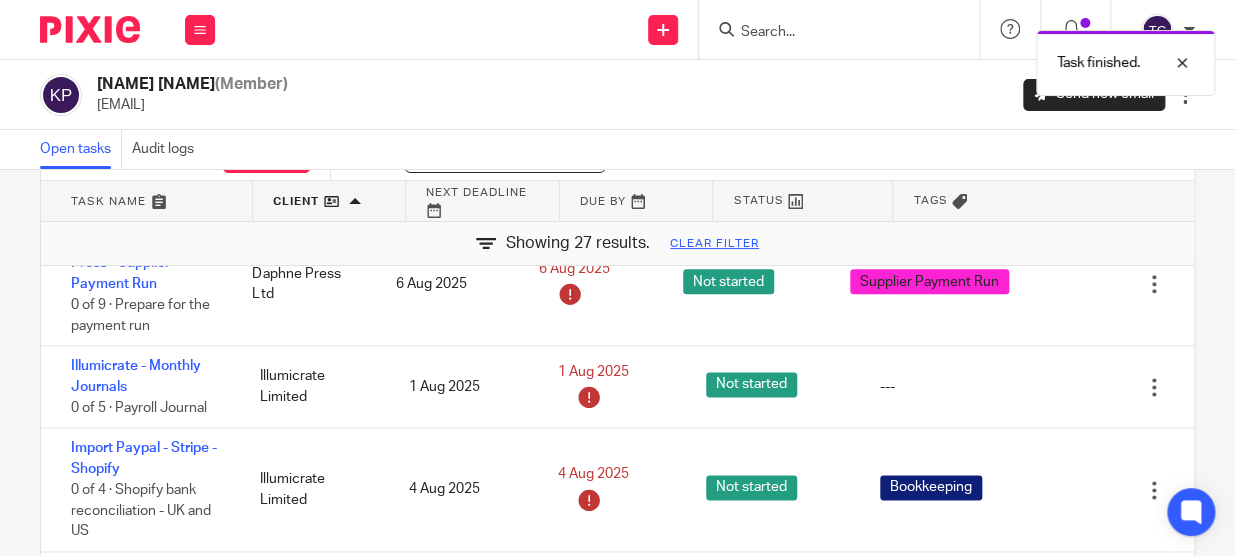 scroll, scrollTop: 1000, scrollLeft: 0, axis: vertical 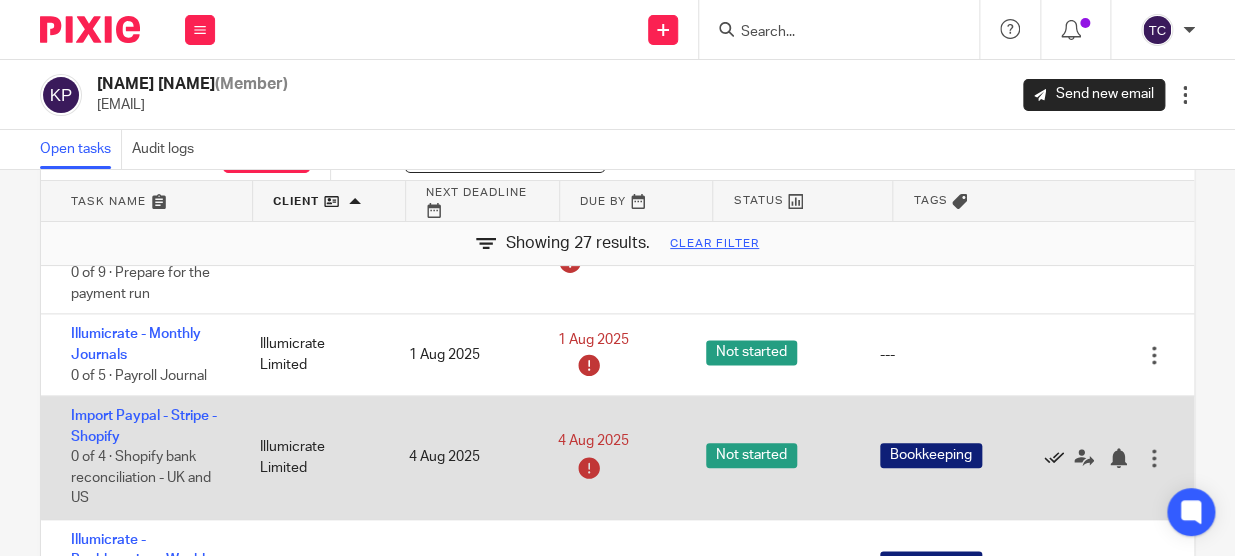 click at bounding box center [1054, 458] 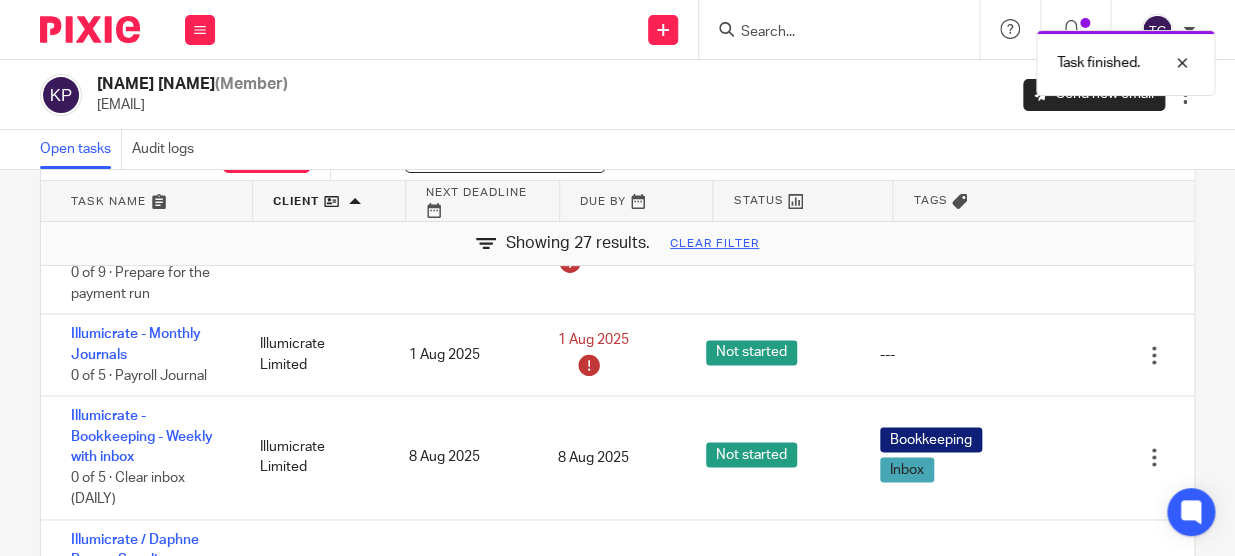 click at bounding box center (1054, 458) 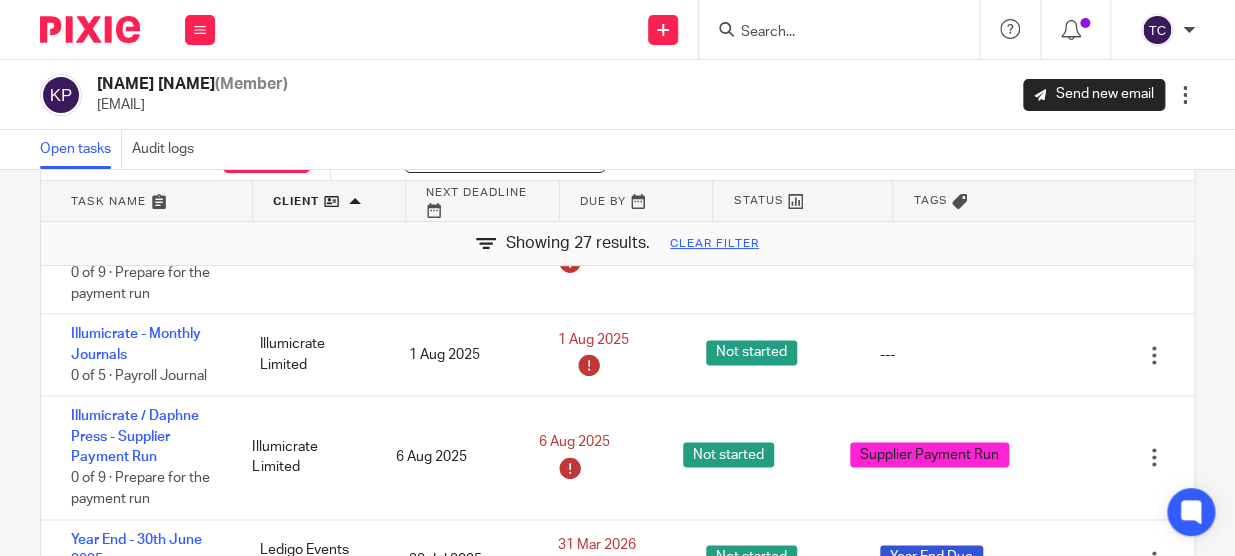 click at bounding box center [1054, 458] 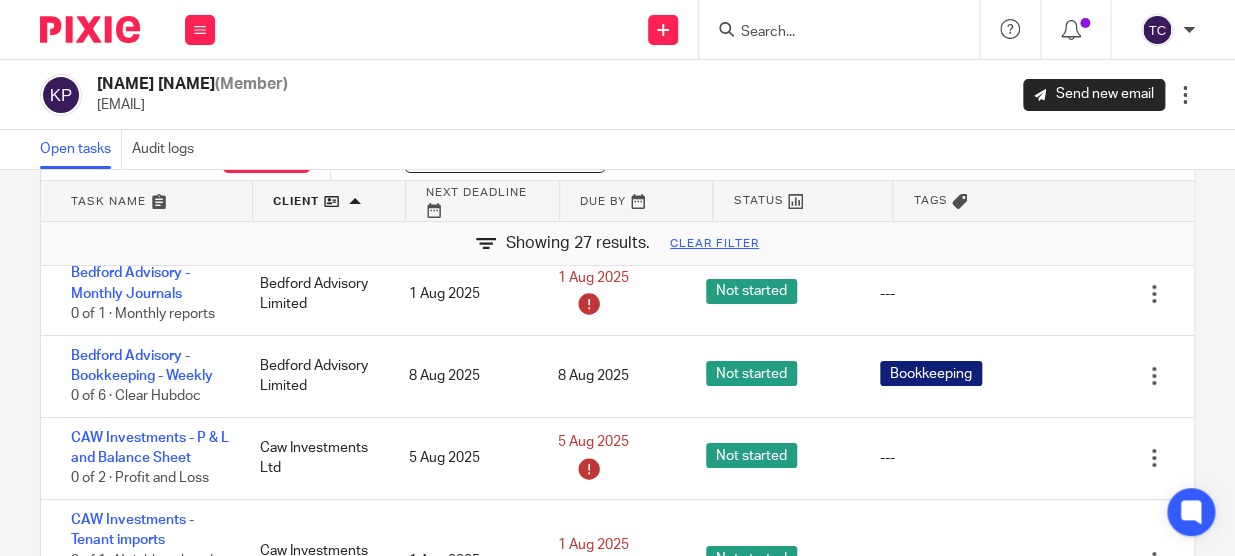 scroll, scrollTop: 0, scrollLeft: 0, axis: both 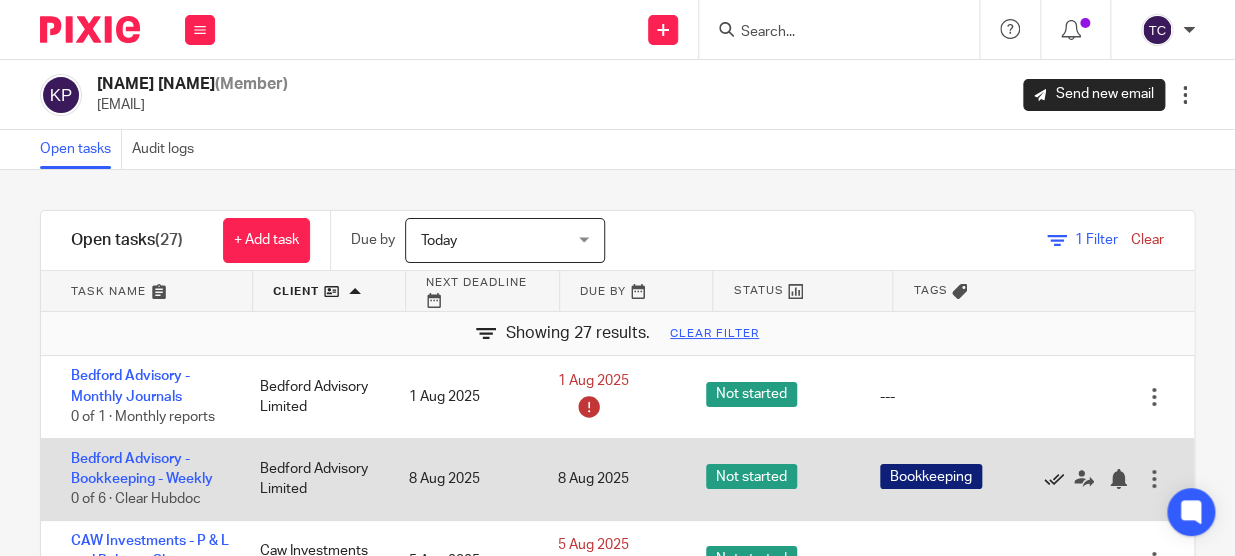 click at bounding box center (1054, 479) 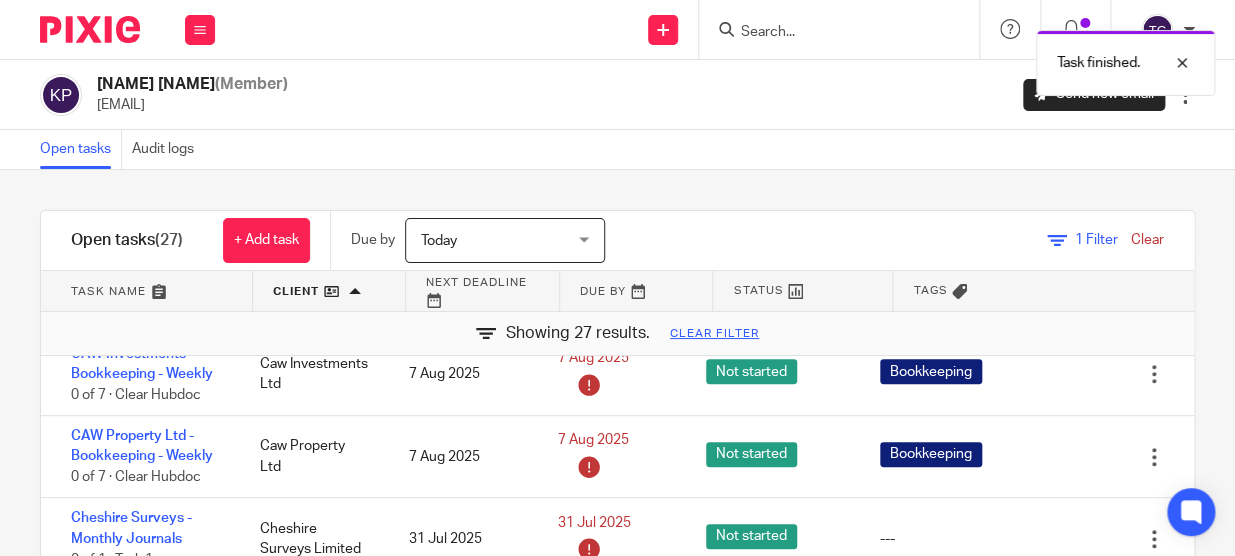 scroll, scrollTop: 363, scrollLeft: 0, axis: vertical 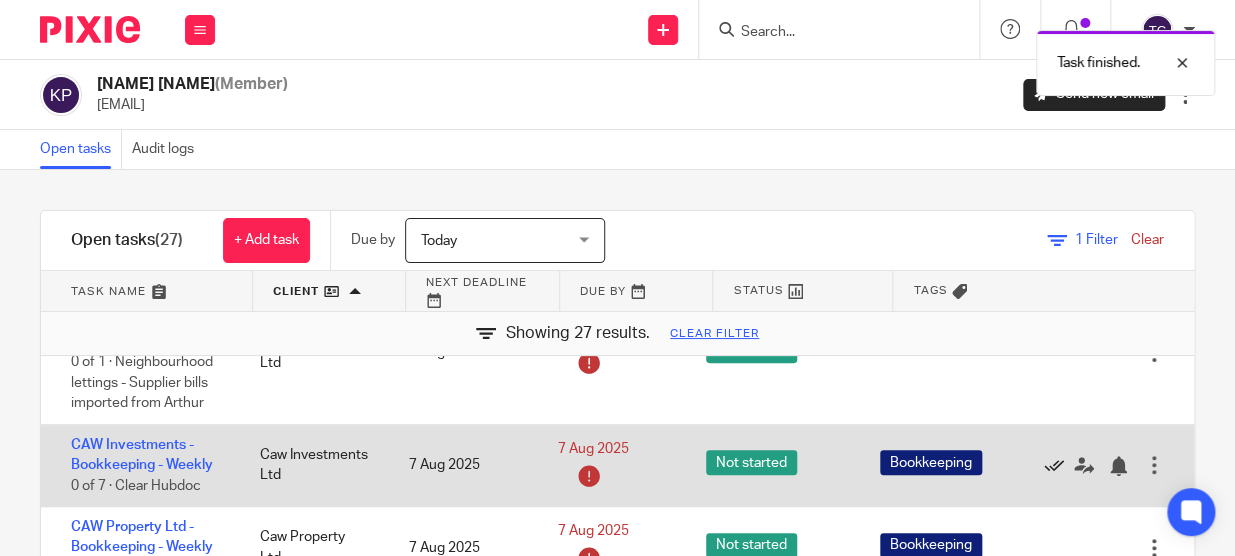 click at bounding box center (1054, 466) 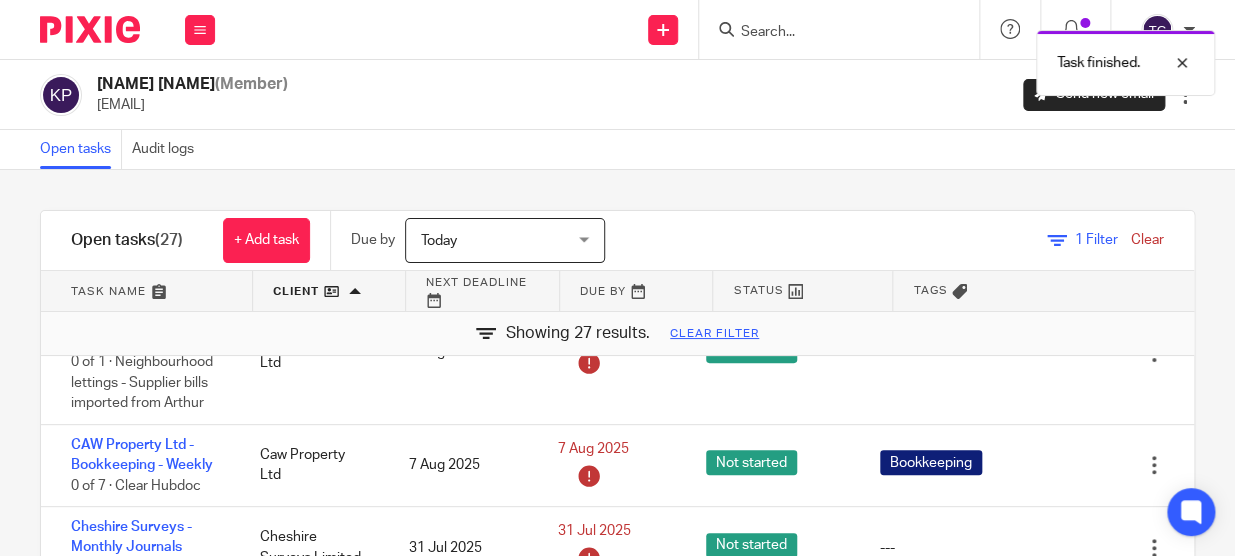 click at bounding box center (1054, 466) 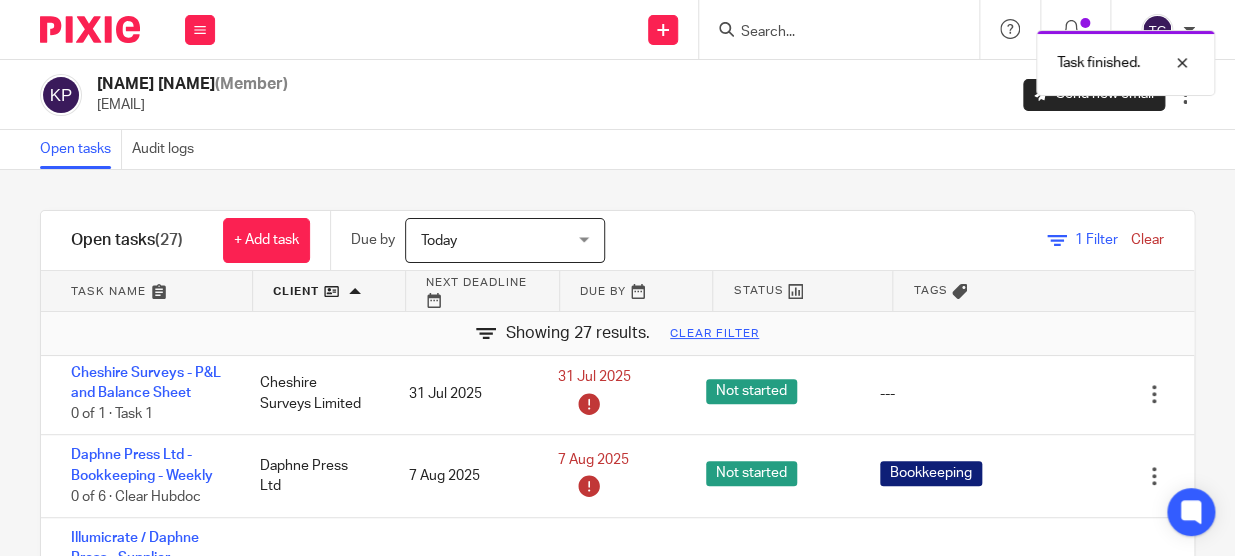 scroll, scrollTop: 545, scrollLeft: 0, axis: vertical 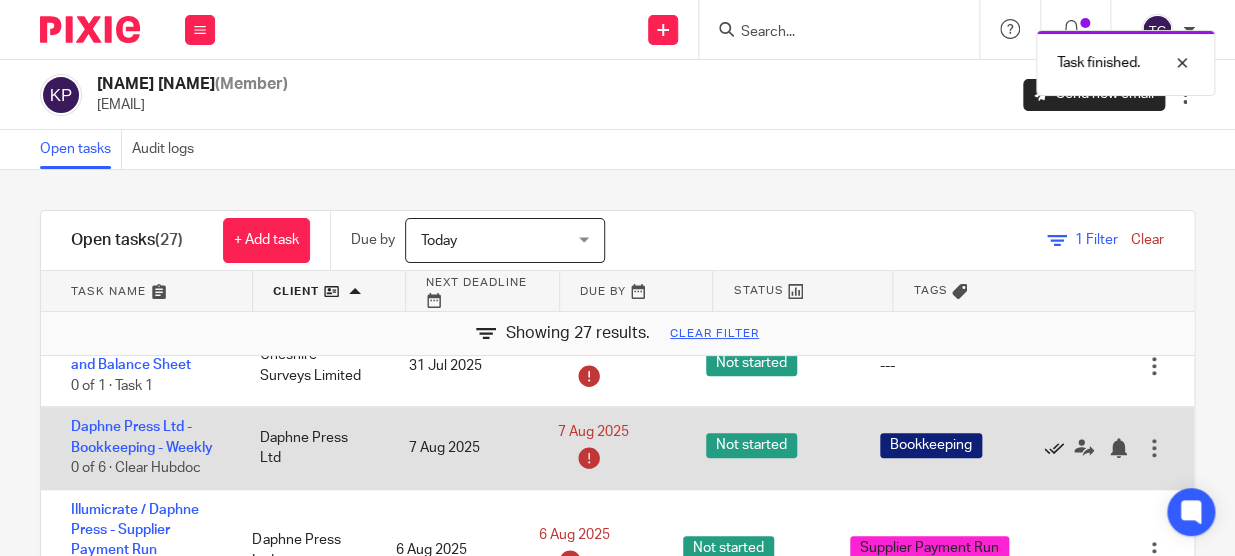 click at bounding box center [1054, 448] 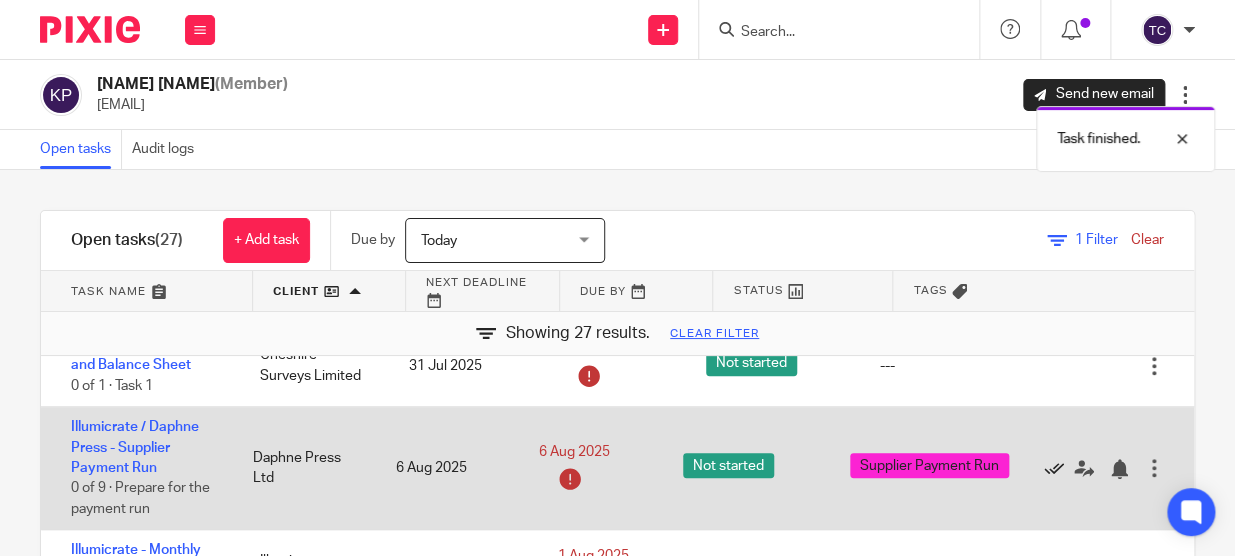 click at bounding box center (1054, 469) 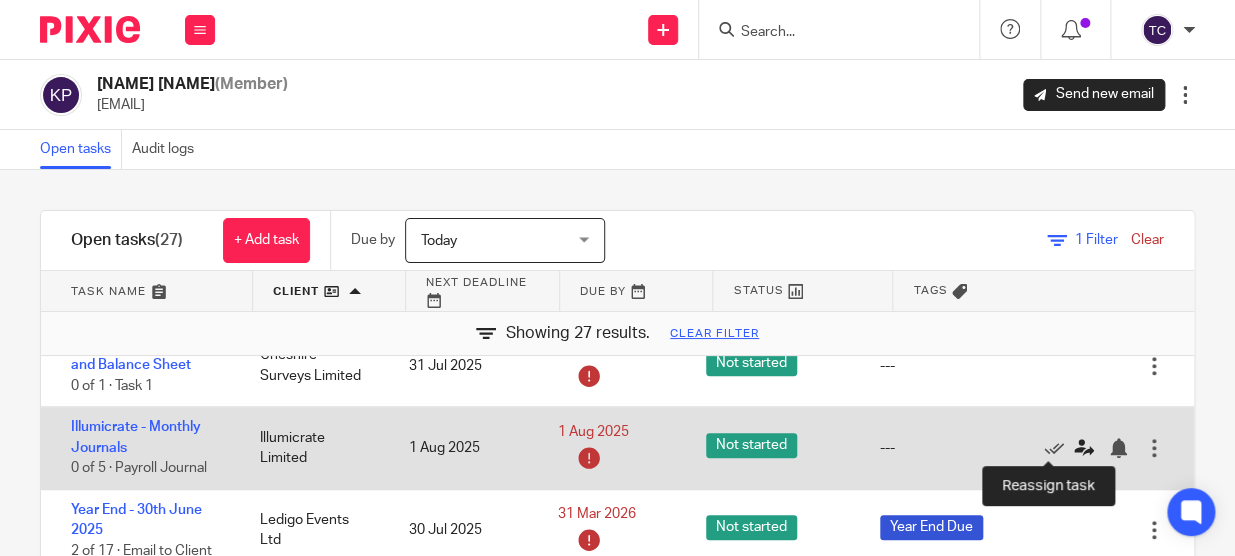 click at bounding box center (1084, 448) 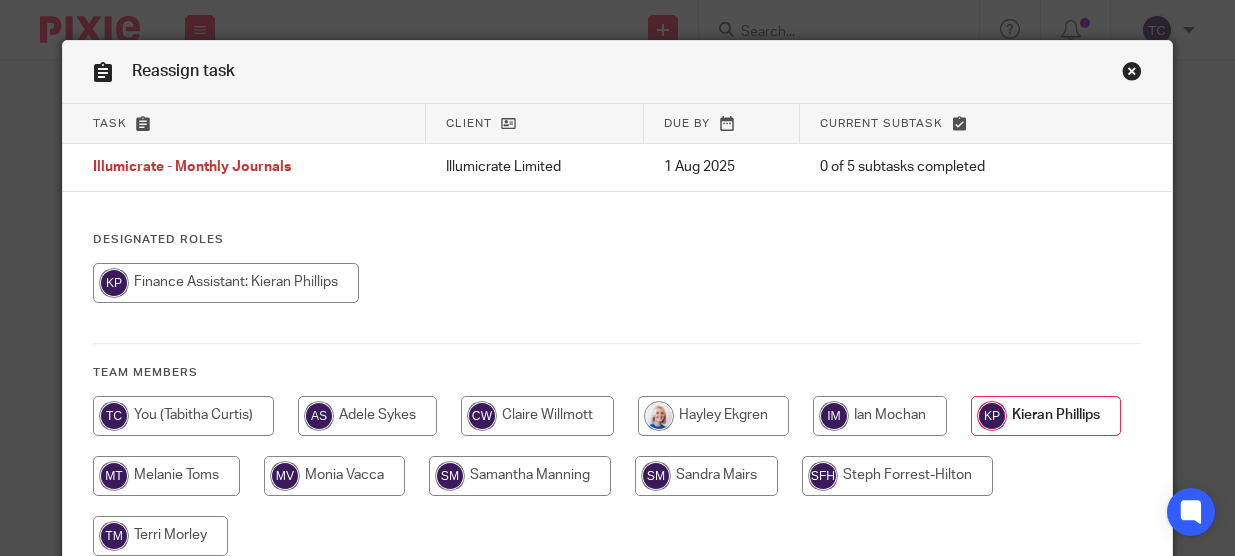 scroll, scrollTop: 0, scrollLeft: 0, axis: both 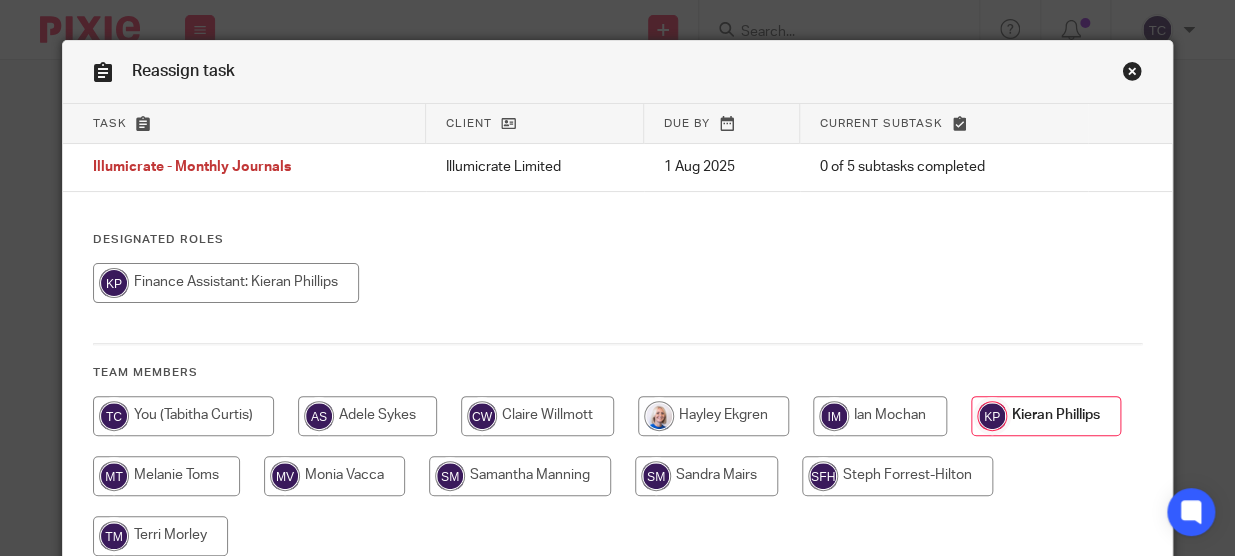 drag, startPoint x: 166, startPoint y: 426, endPoint x: 297, endPoint y: 404, distance: 132.83449 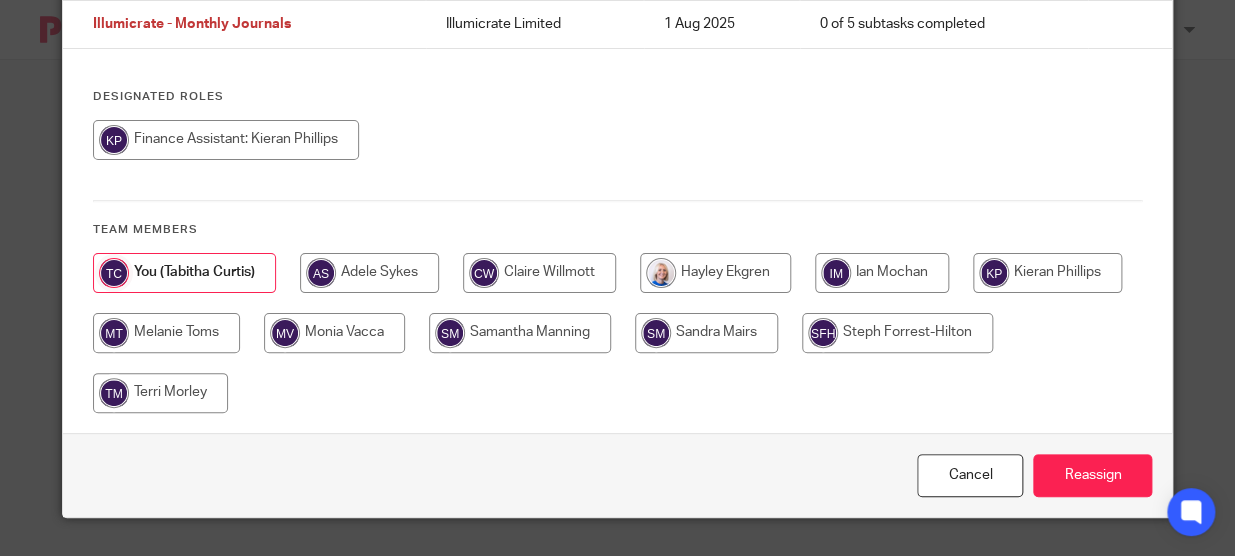 scroll, scrollTop: 144, scrollLeft: 0, axis: vertical 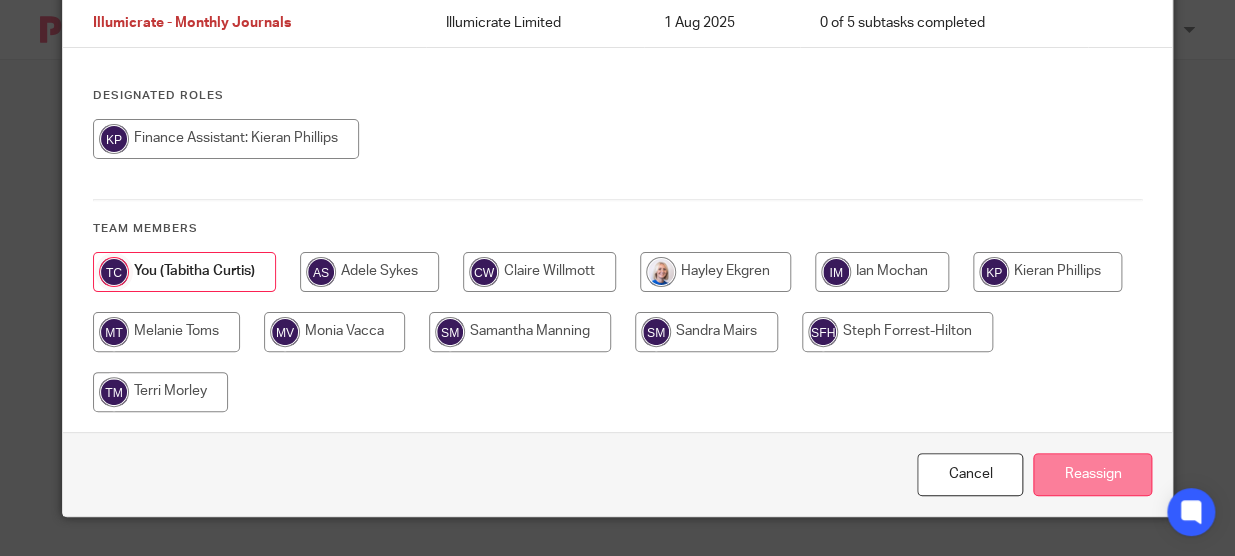 click on "Reassign" at bounding box center [1092, 474] 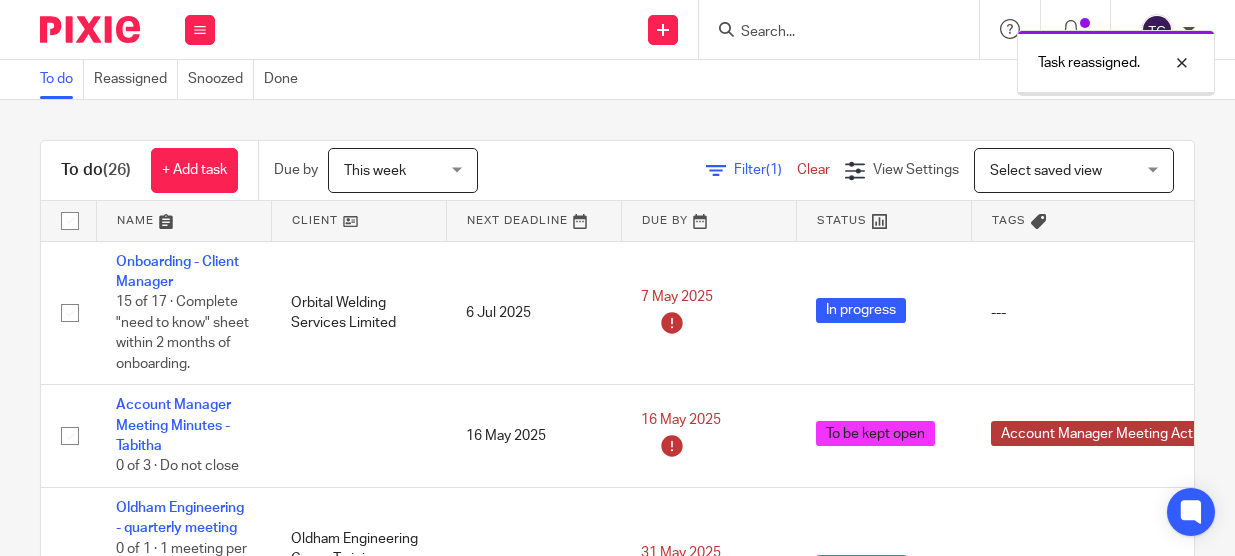 scroll, scrollTop: 0, scrollLeft: 0, axis: both 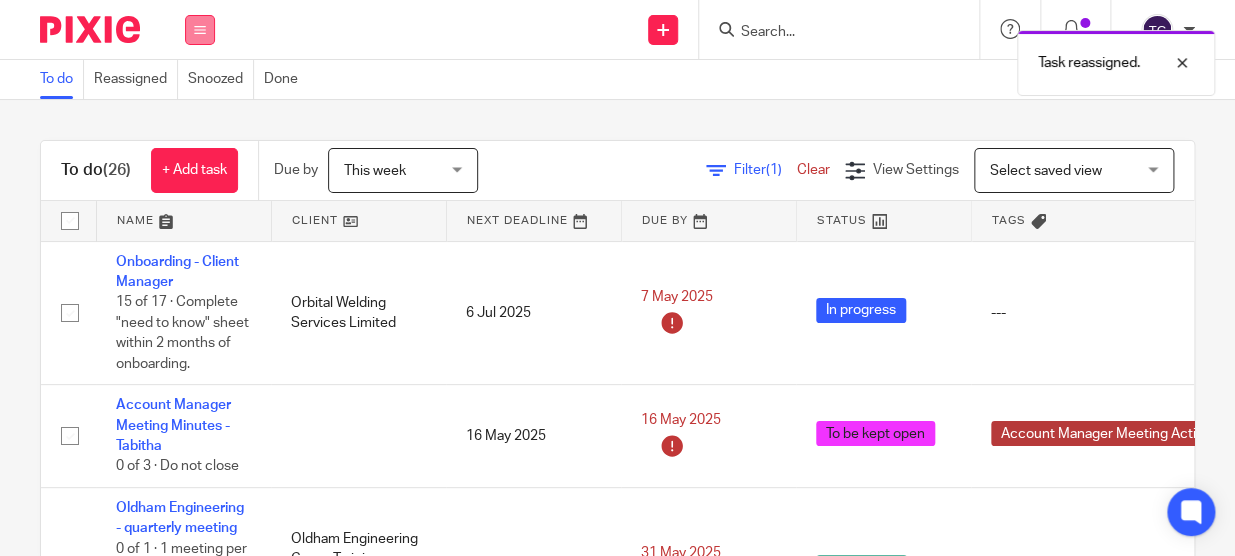 click at bounding box center (200, 30) 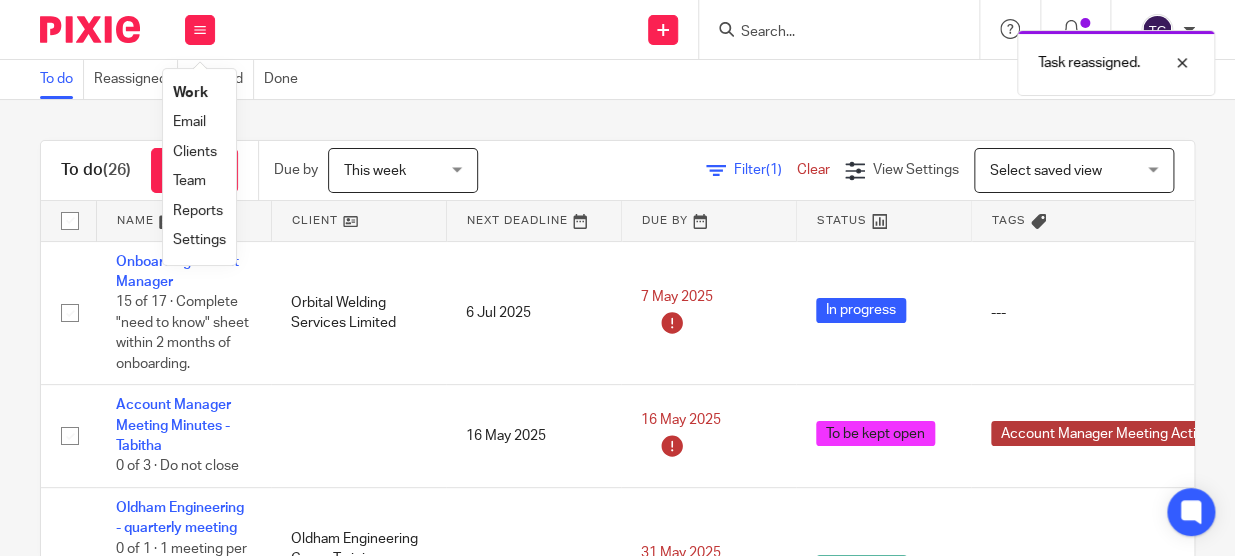 click on "Team" at bounding box center [189, 181] 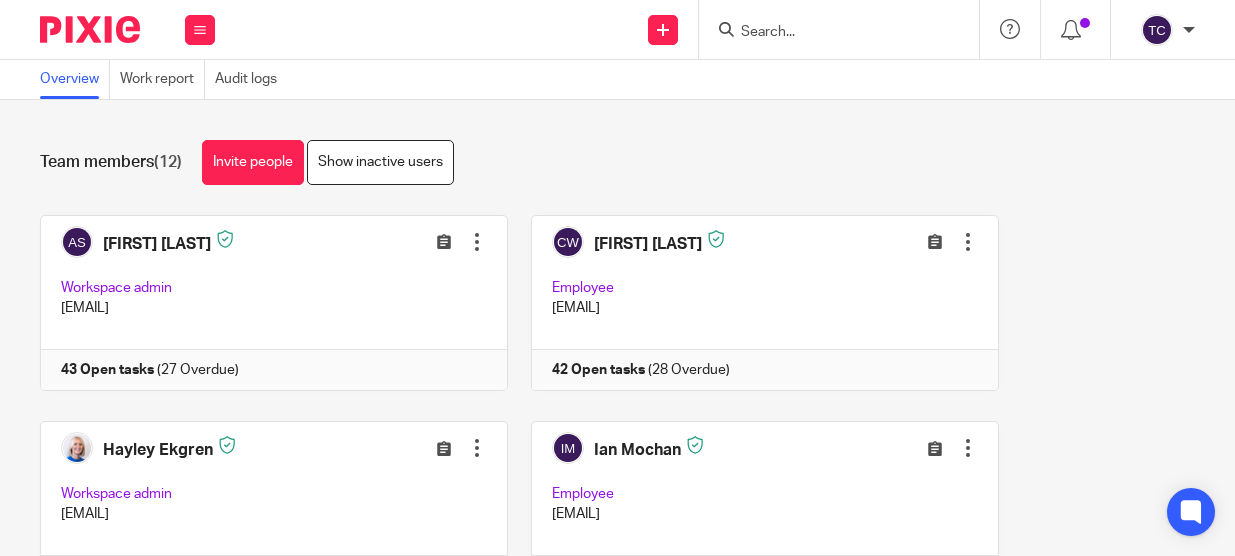 scroll, scrollTop: 0, scrollLeft: 0, axis: both 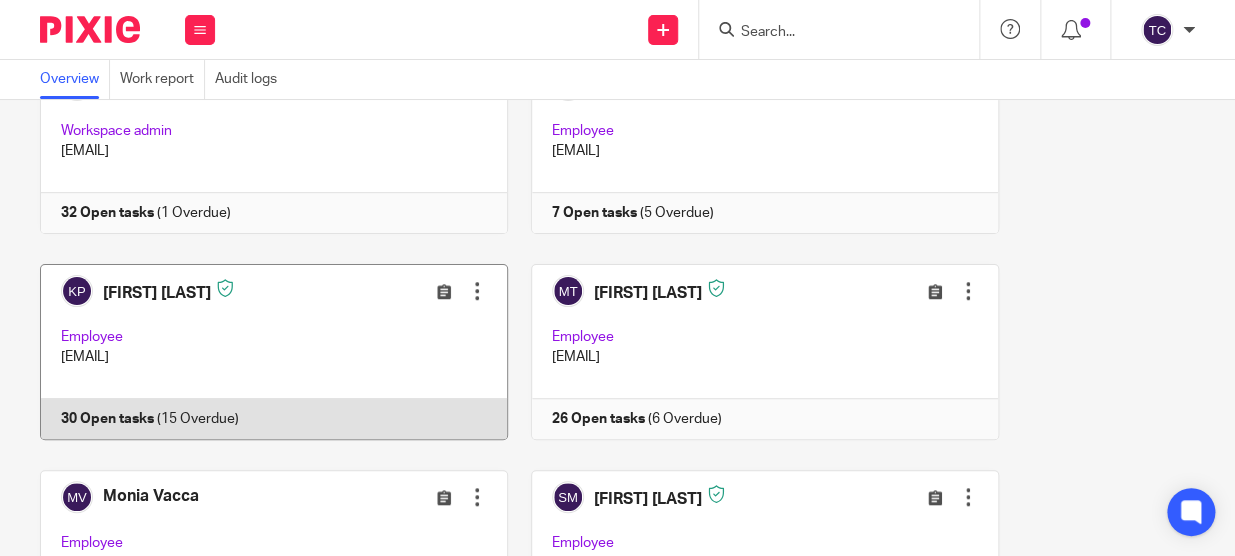 click at bounding box center (262, 352) 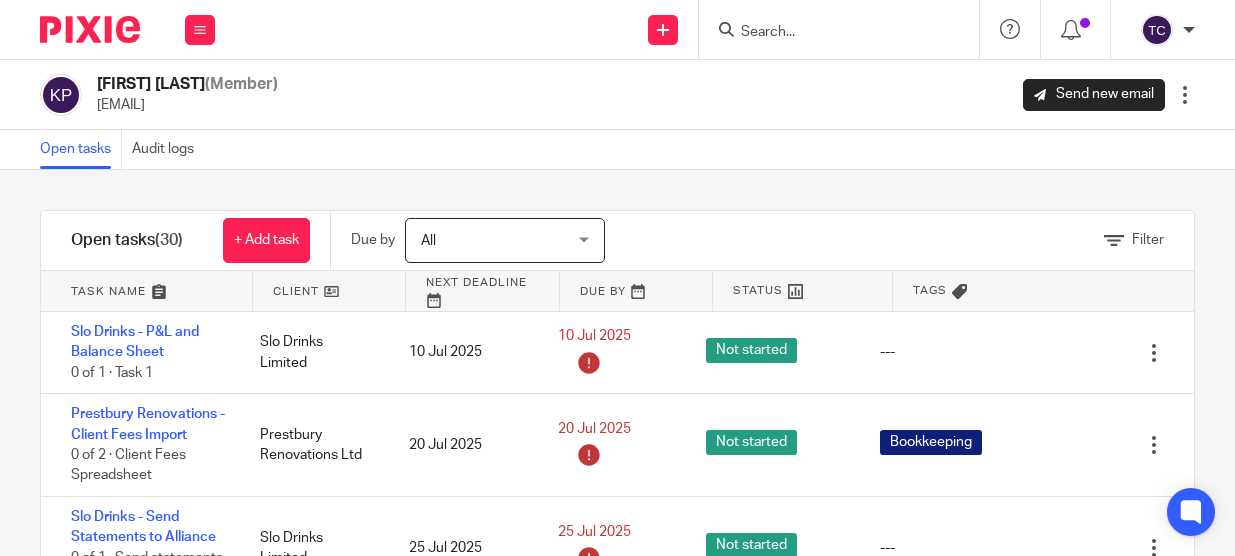 scroll, scrollTop: 0, scrollLeft: 0, axis: both 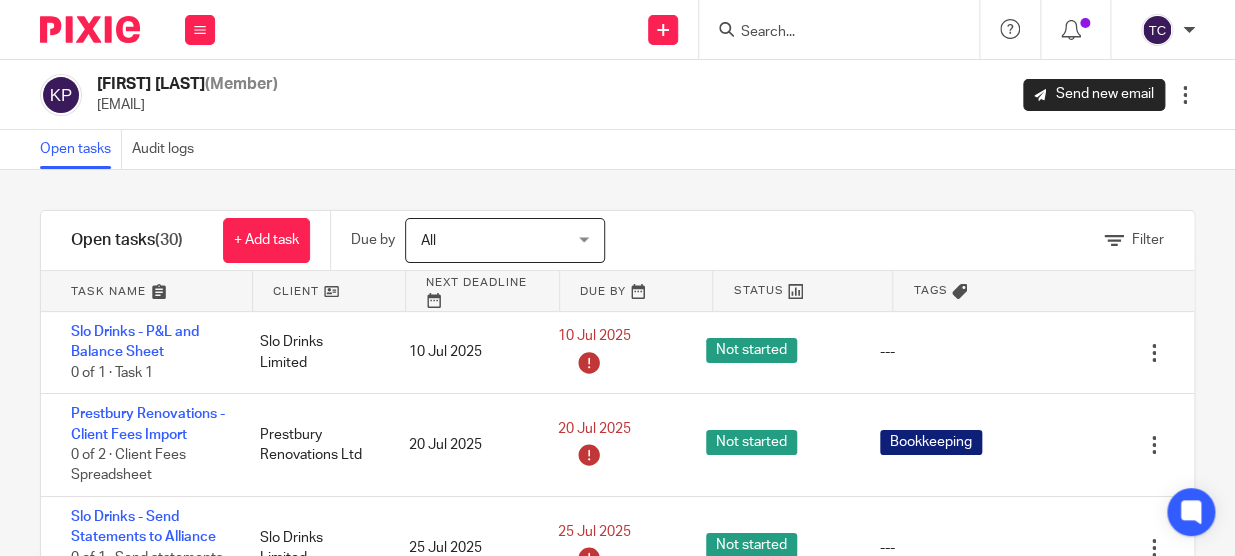 click at bounding box center [146, 291] 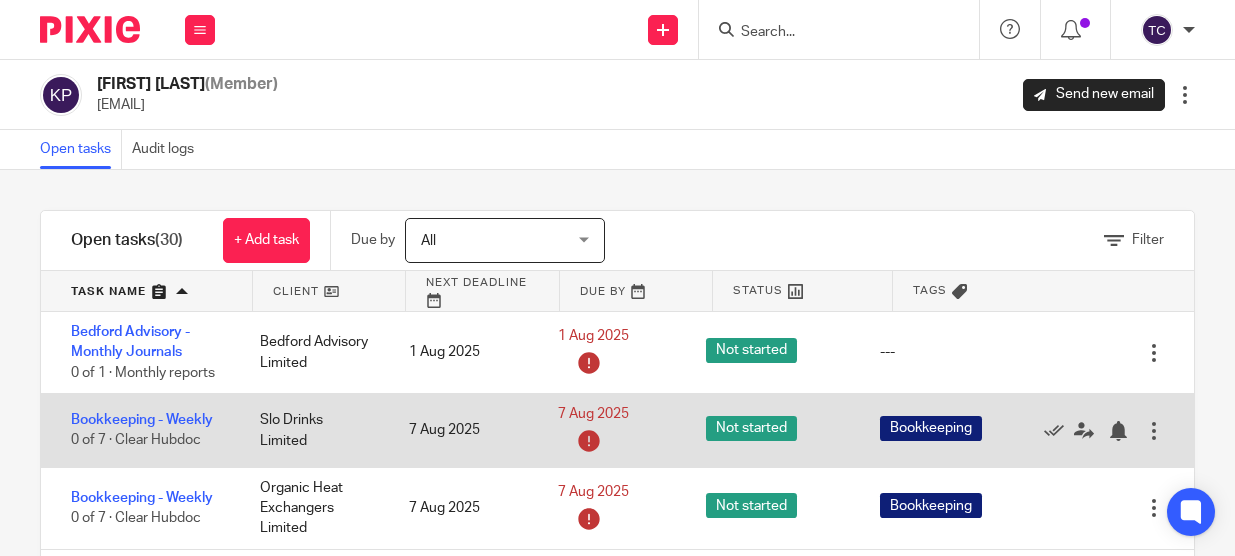 scroll, scrollTop: 0, scrollLeft: 0, axis: both 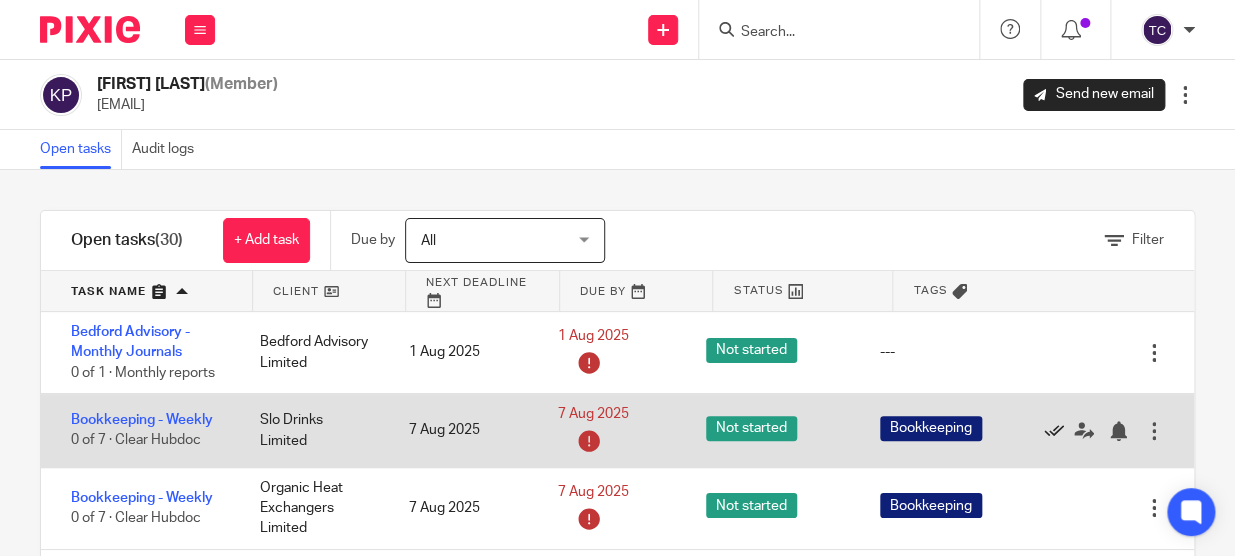 click at bounding box center (1054, 431) 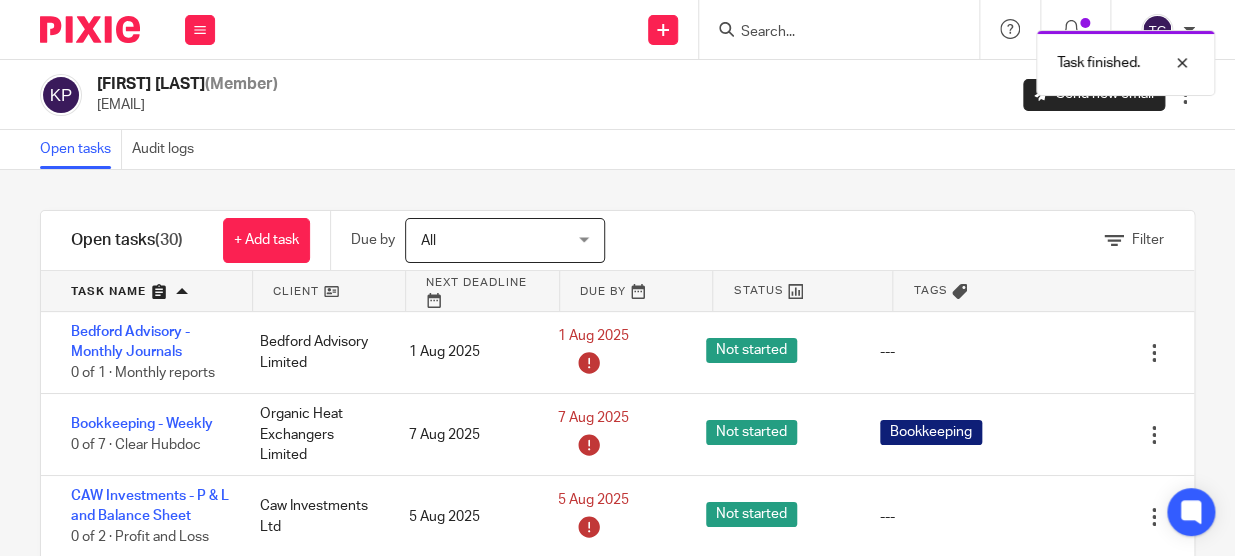 click at bounding box center (1054, 435) 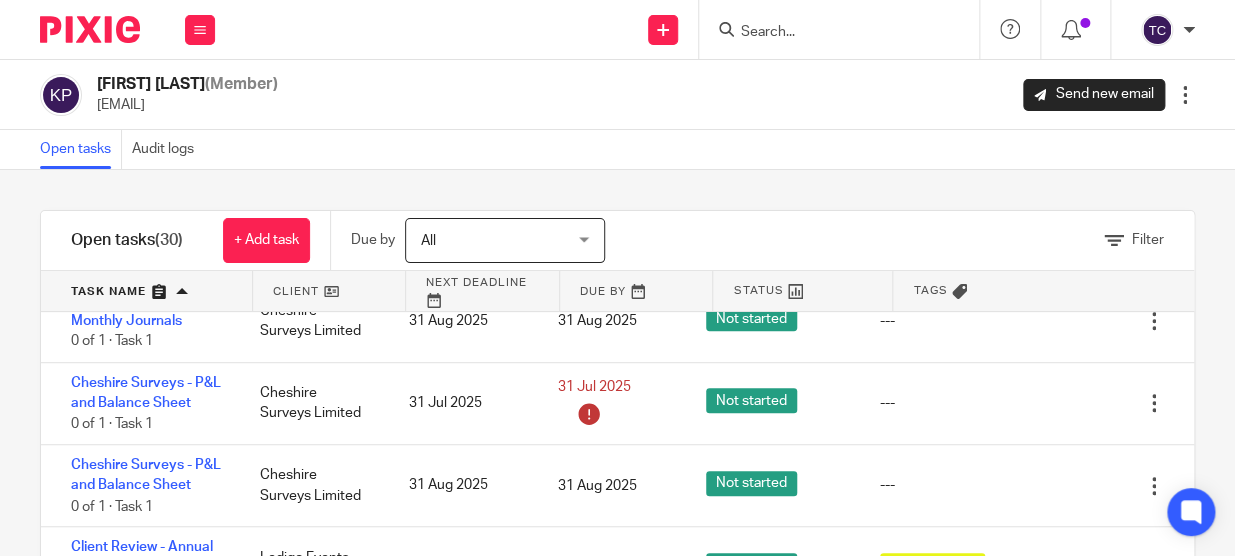 scroll, scrollTop: 636, scrollLeft: 0, axis: vertical 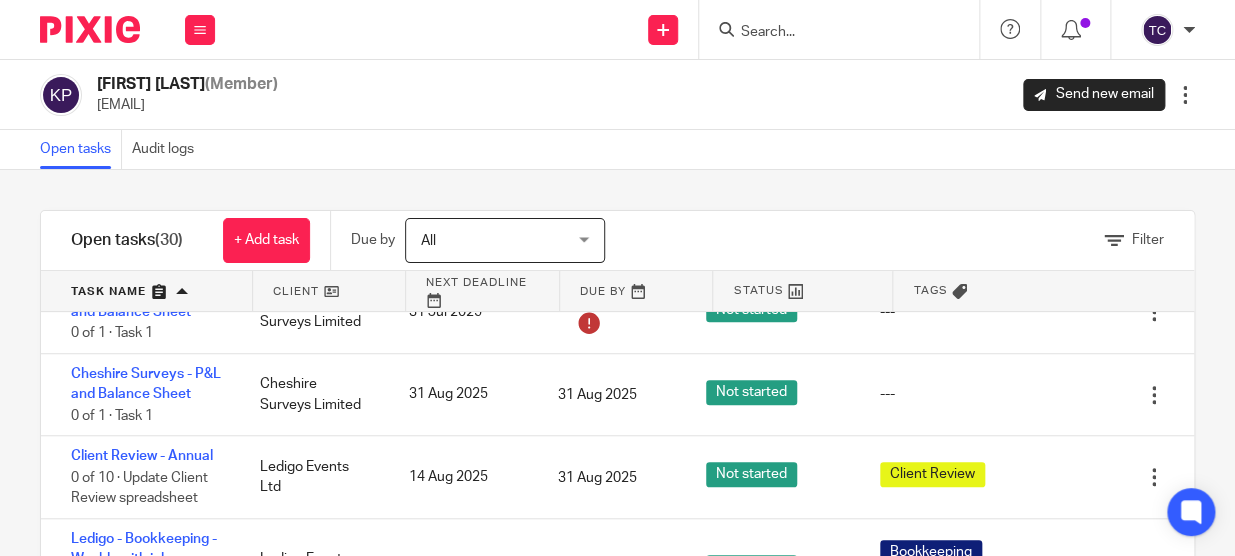 click on "All
All" at bounding box center [505, 240] 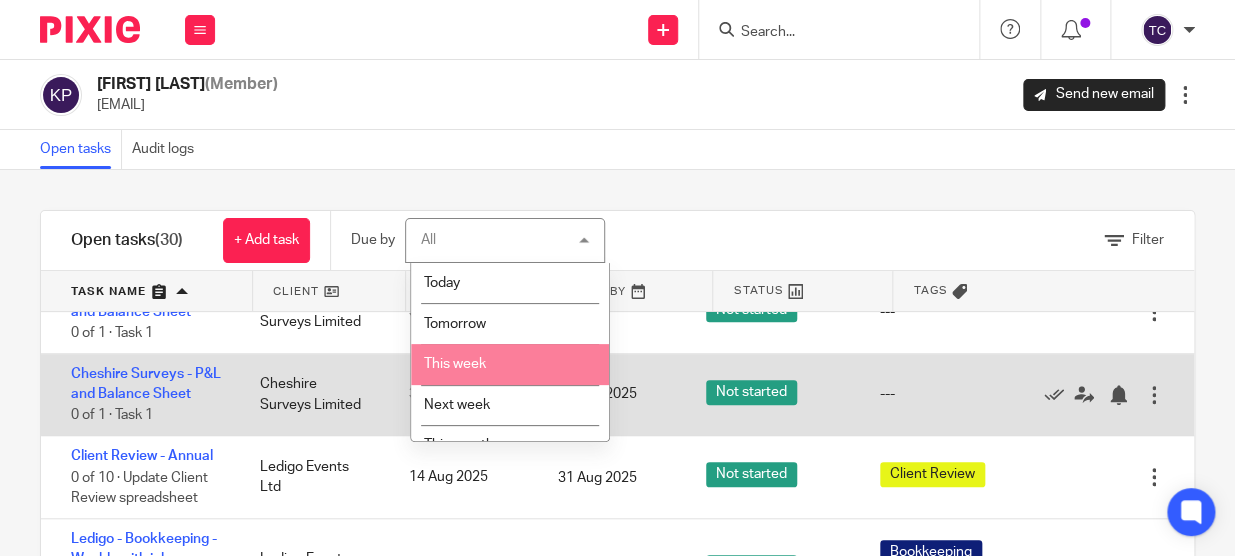 drag, startPoint x: 532, startPoint y: 365, endPoint x: 633, endPoint y: 350, distance: 102.10779 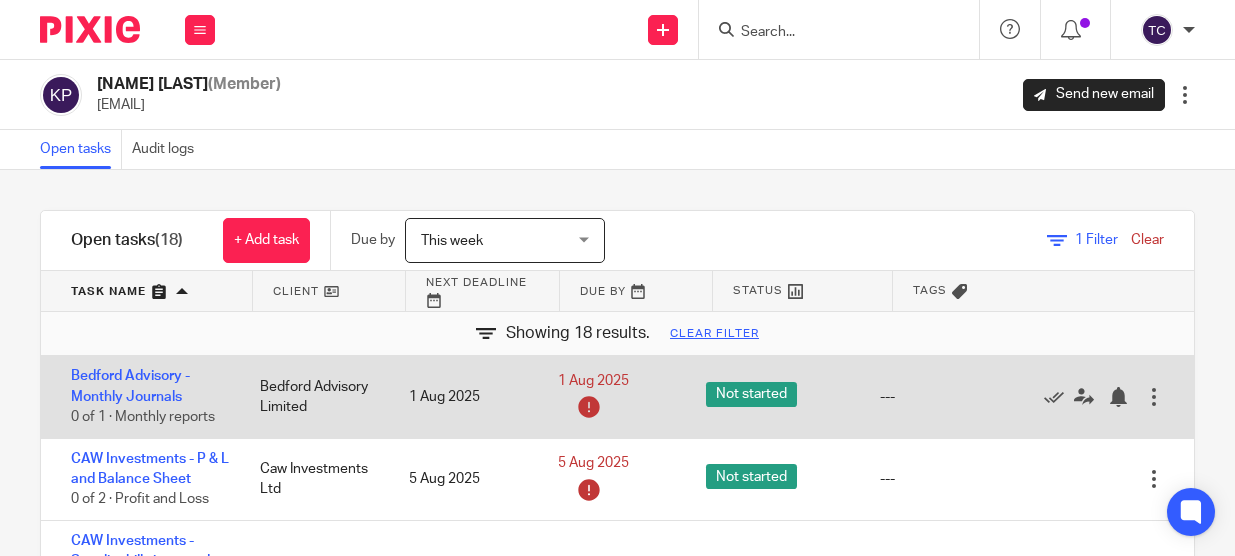 scroll, scrollTop: 0, scrollLeft: 0, axis: both 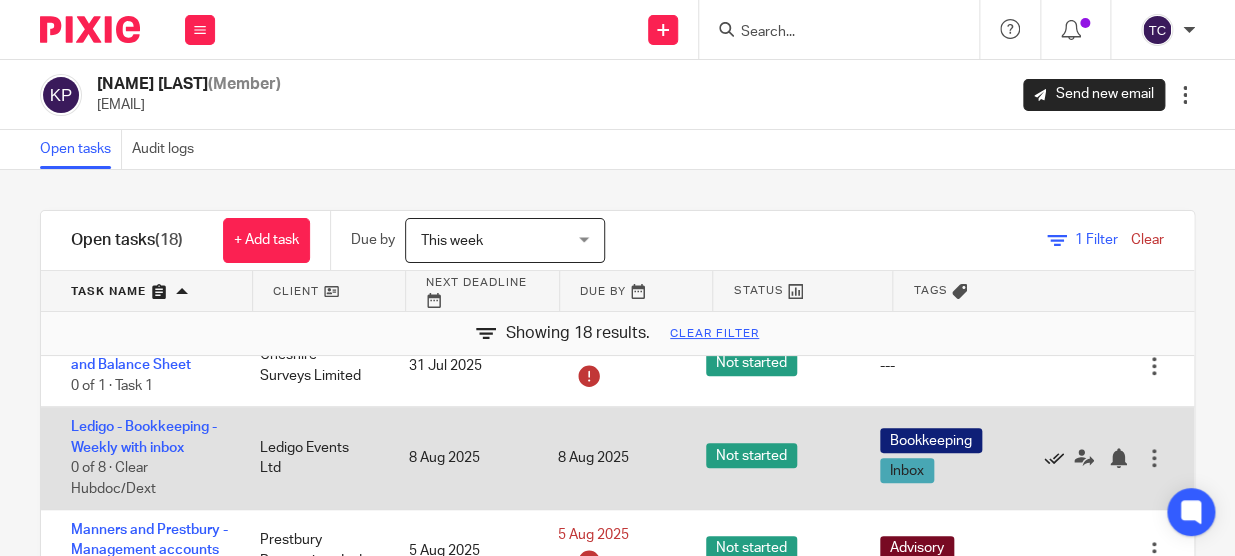 click at bounding box center [1054, 458] 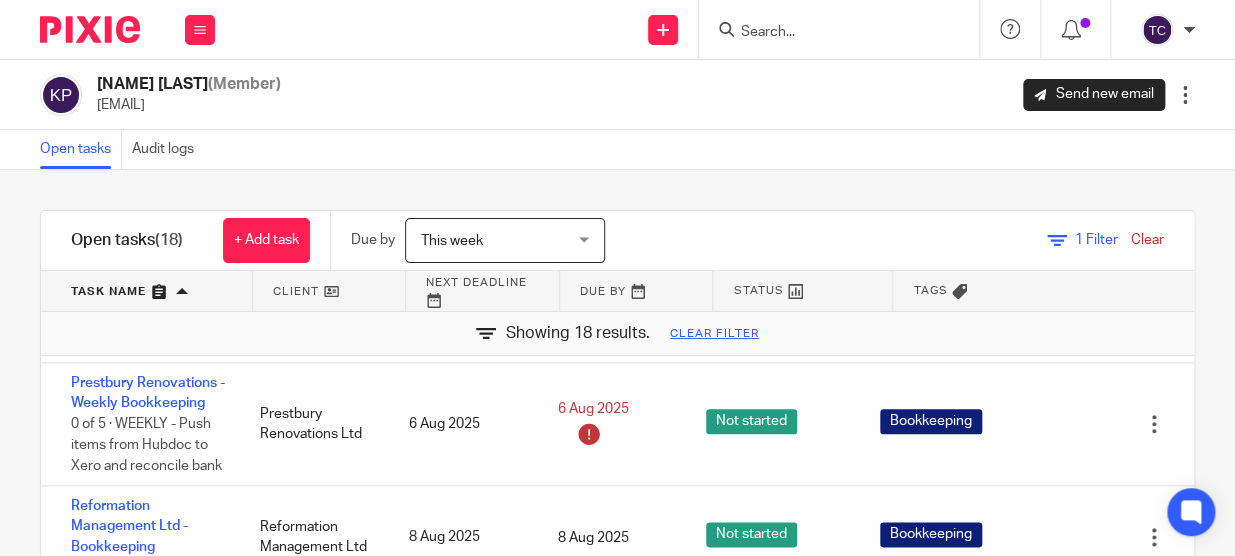 scroll, scrollTop: 909, scrollLeft: 0, axis: vertical 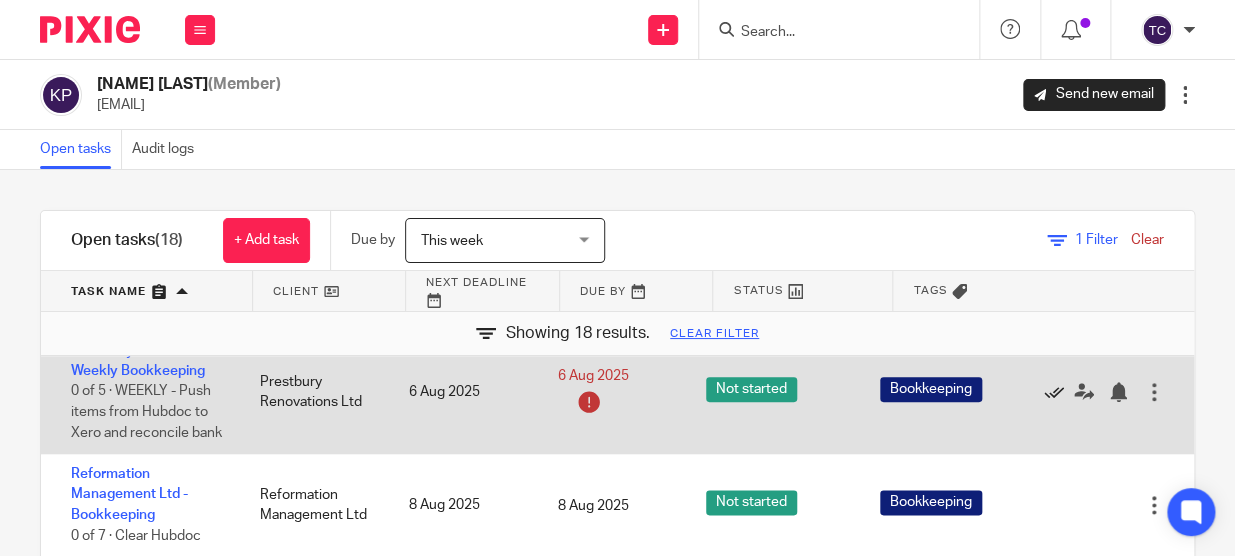 click at bounding box center (1054, 392) 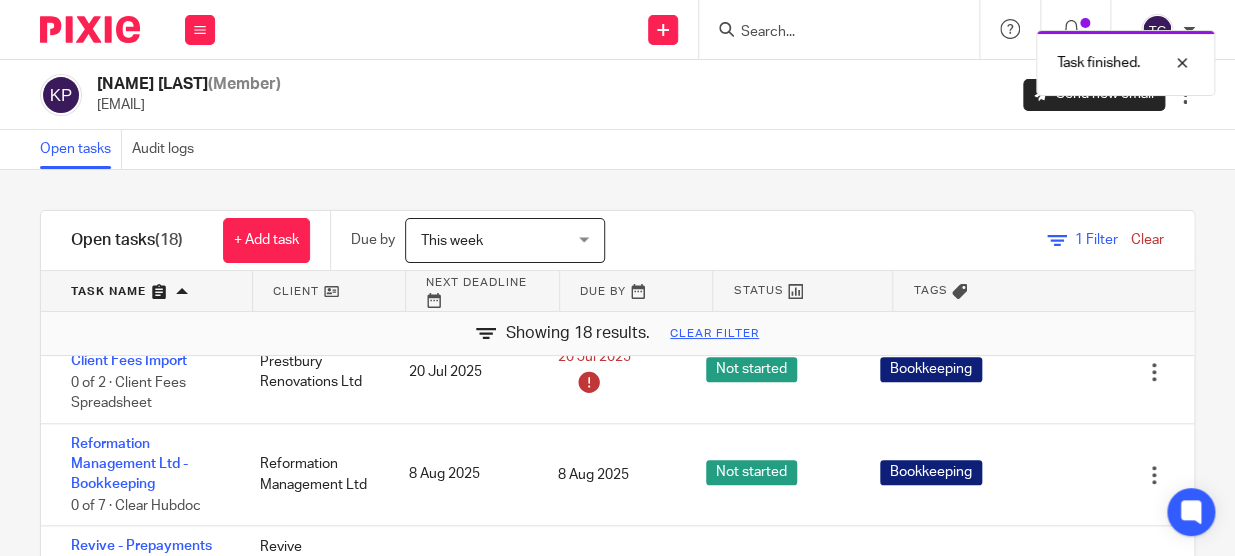 scroll, scrollTop: 856, scrollLeft: 0, axis: vertical 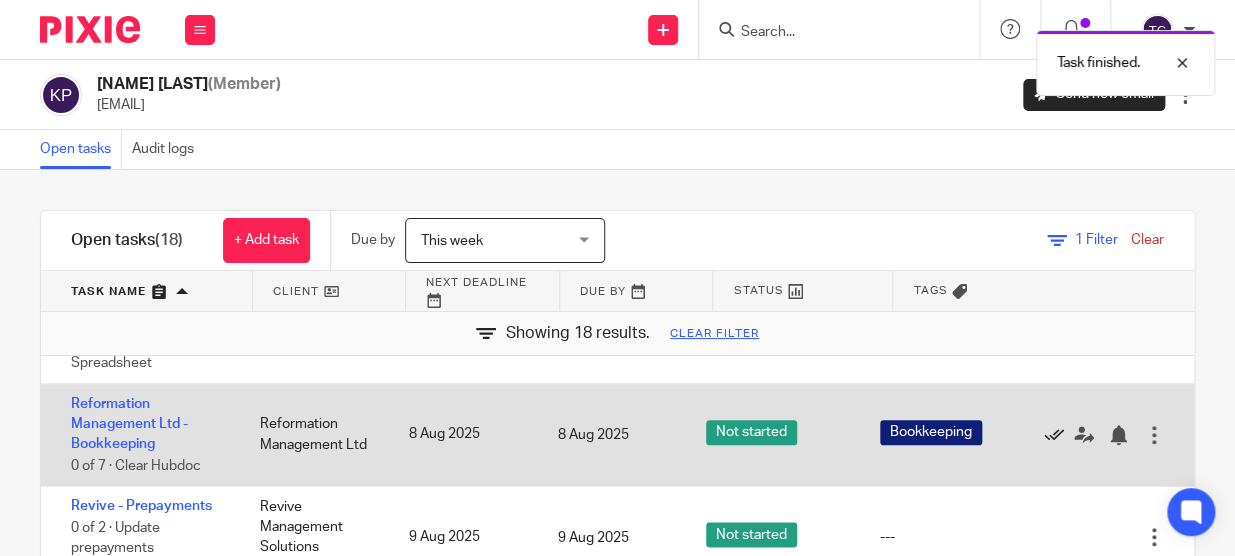 click at bounding box center [1054, 435] 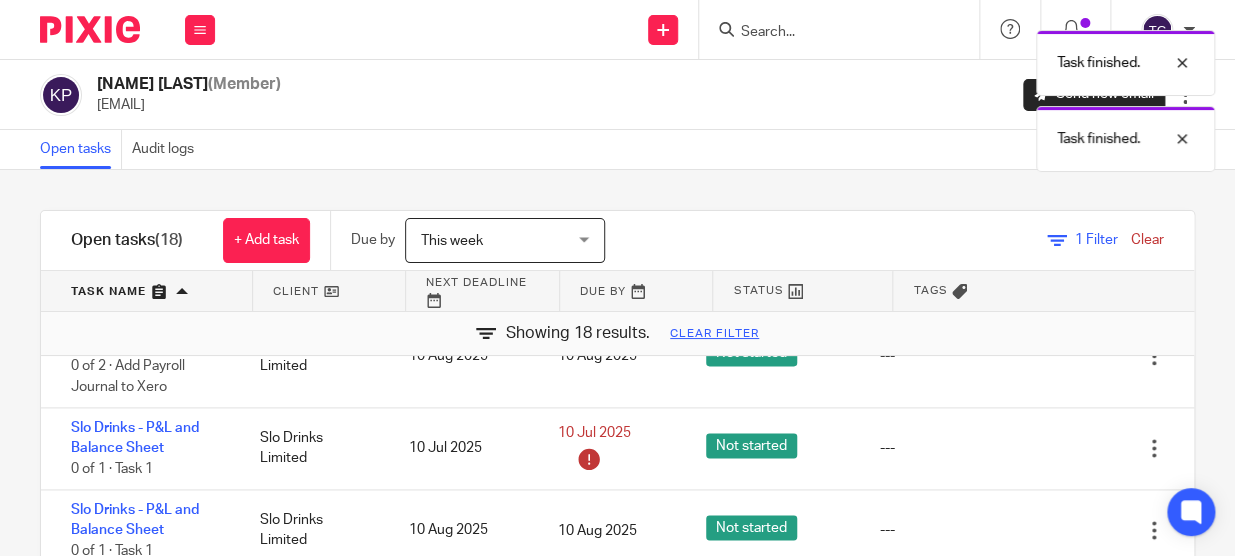 scroll, scrollTop: 1111, scrollLeft: 0, axis: vertical 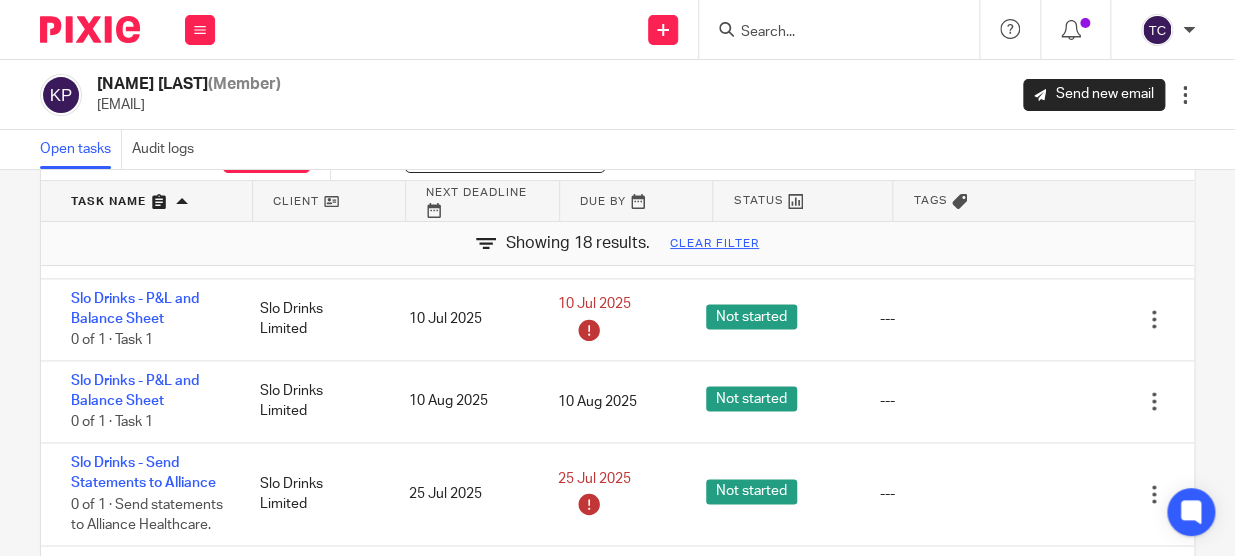 click at bounding box center (146, 201) 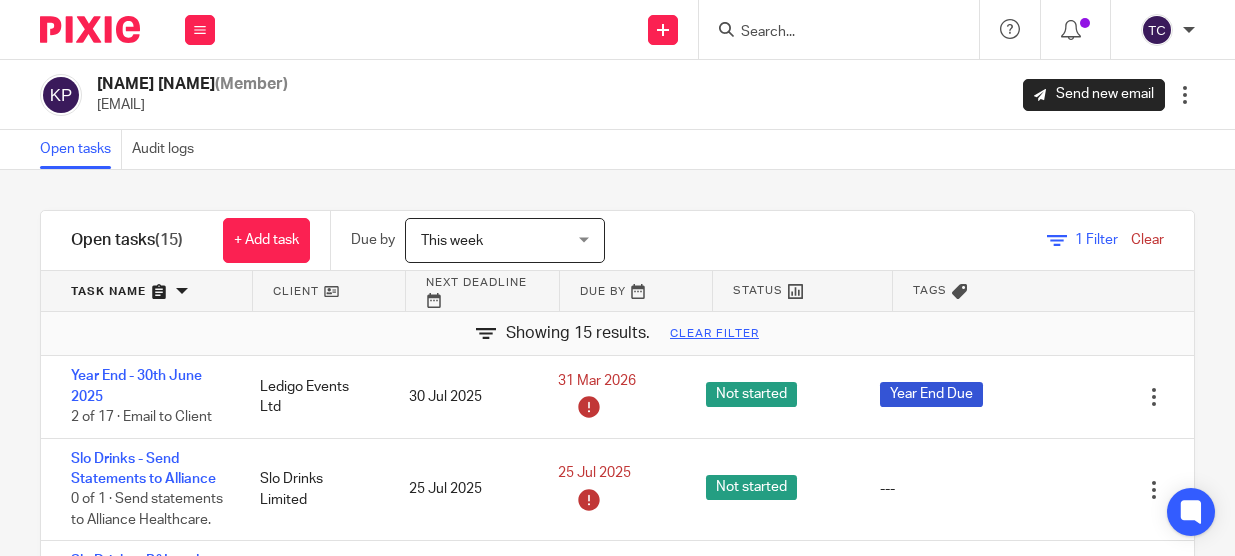 scroll, scrollTop: 0, scrollLeft: 0, axis: both 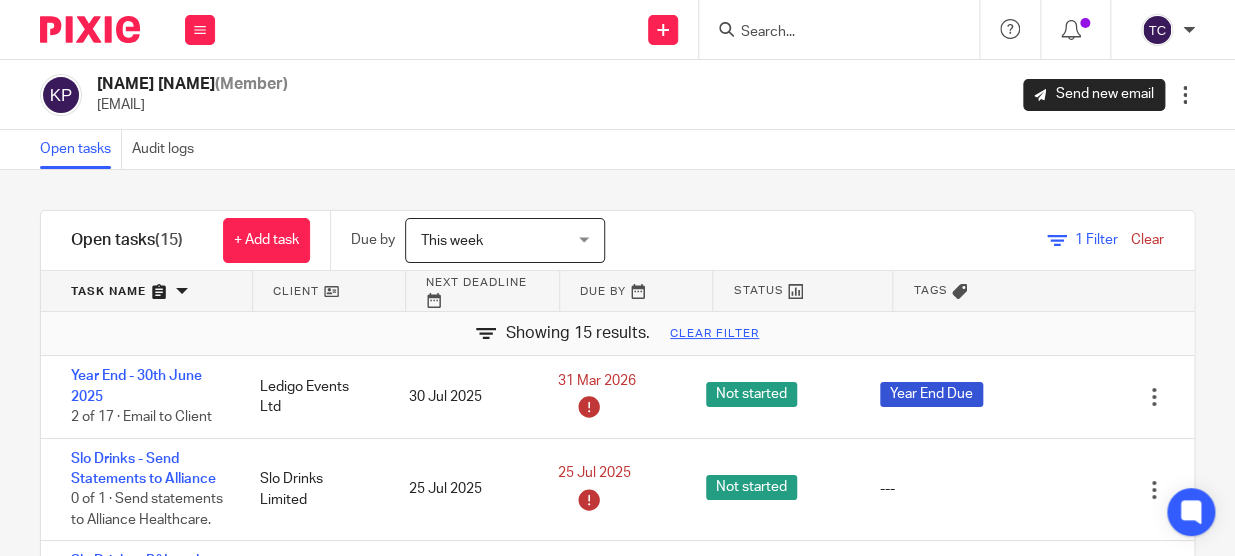 click on "This week" at bounding box center (494, 240) 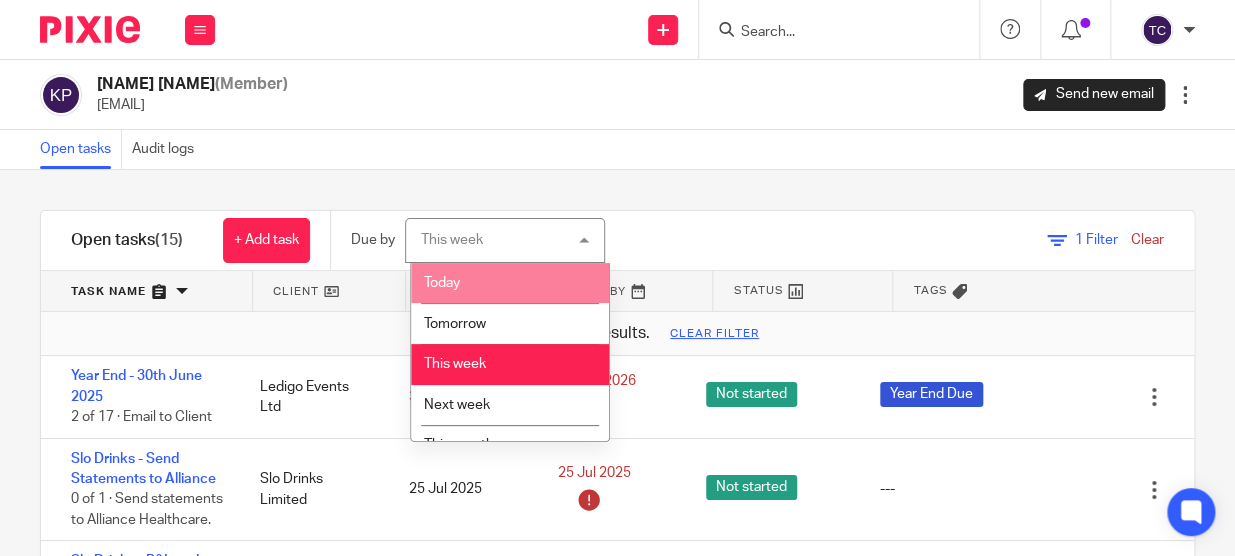 click on "Today" at bounding box center (510, 283) 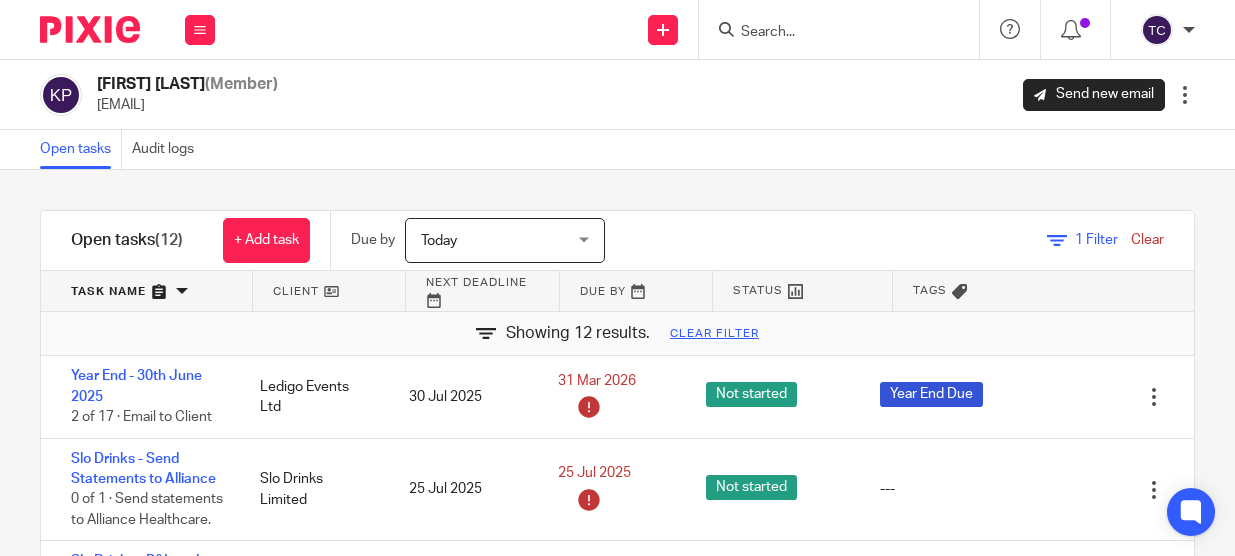 scroll, scrollTop: 0, scrollLeft: 0, axis: both 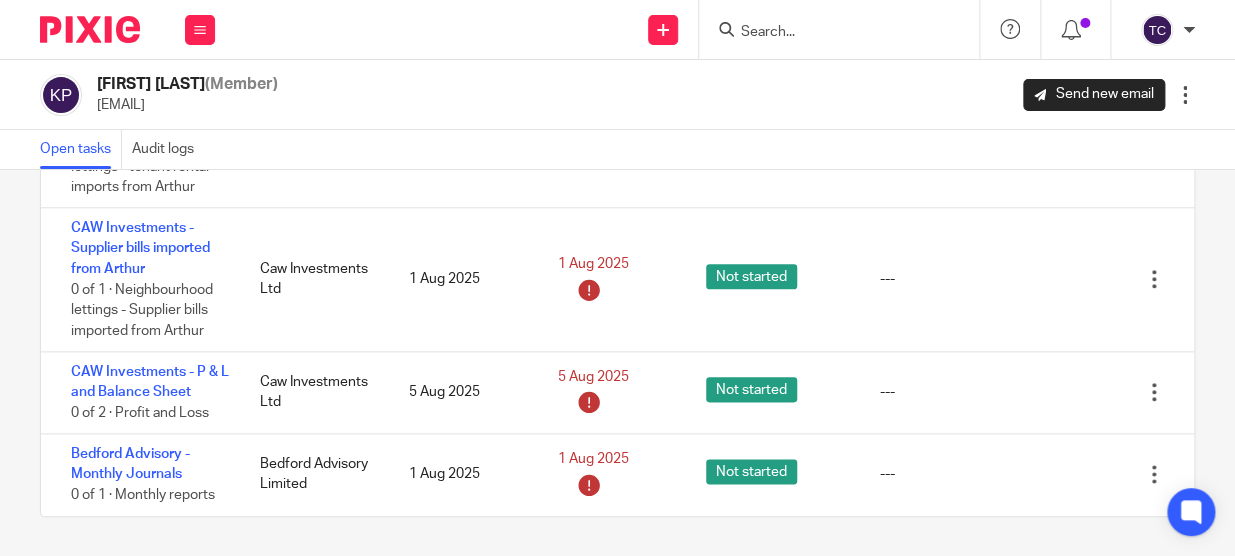 click at bounding box center [90, 29] 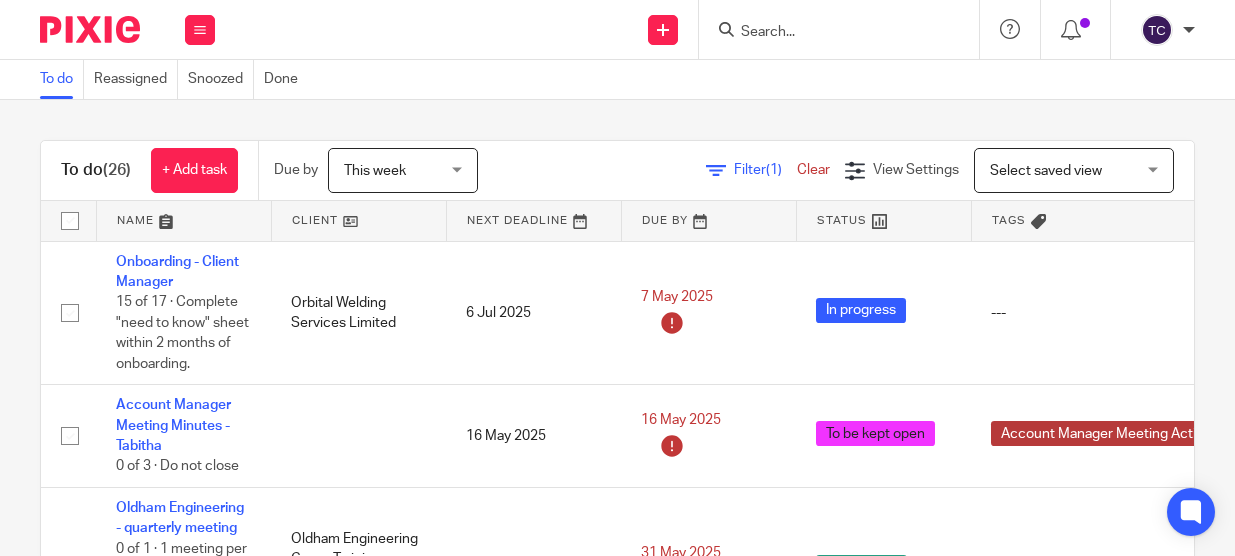 scroll, scrollTop: 0, scrollLeft: 0, axis: both 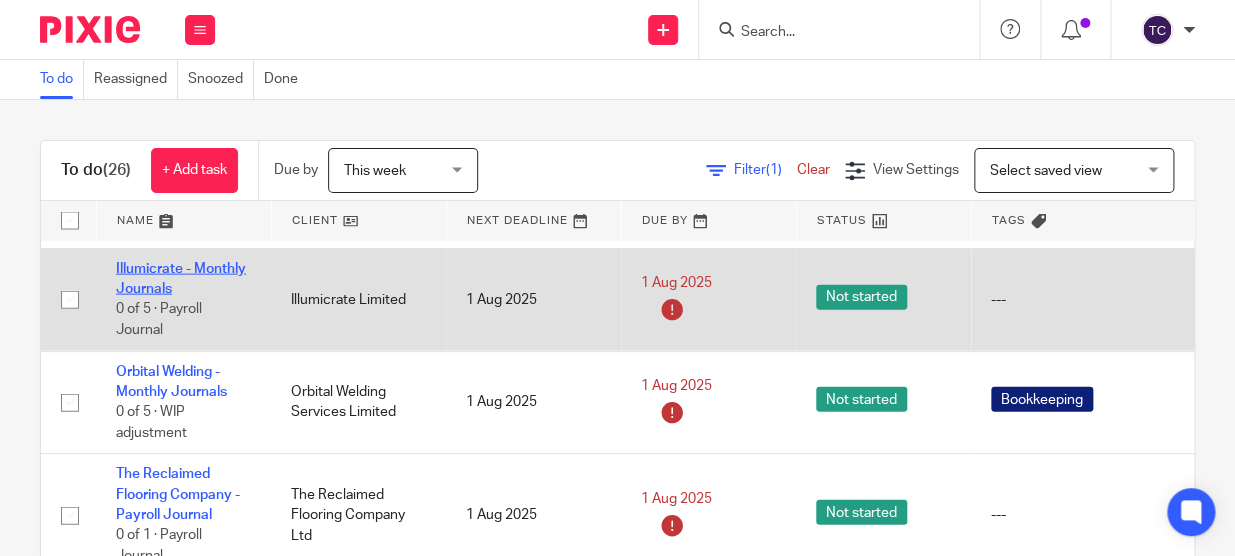 click on "Illumicrate - Monthly Journals" at bounding box center [181, 279] 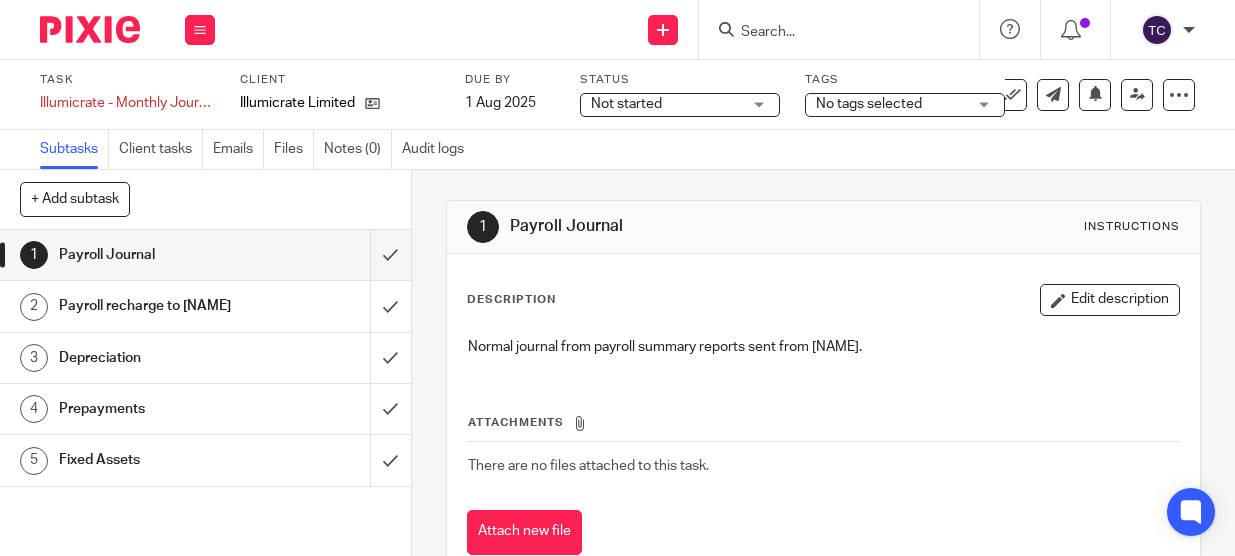 scroll, scrollTop: 0, scrollLeft: 0, axis: both 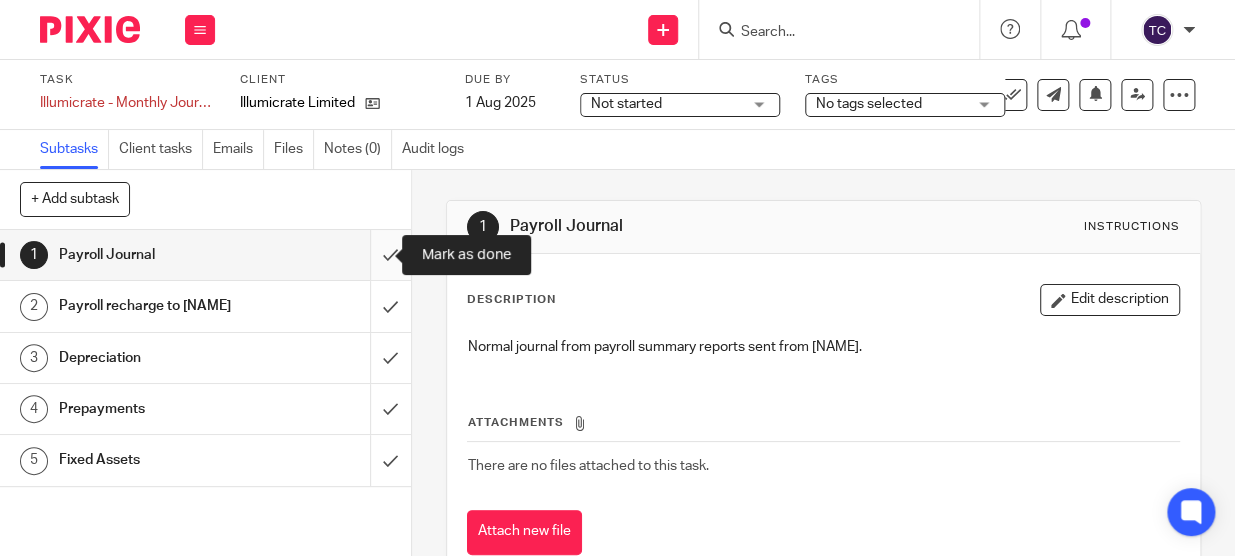 click at bounding box center [205, 255] 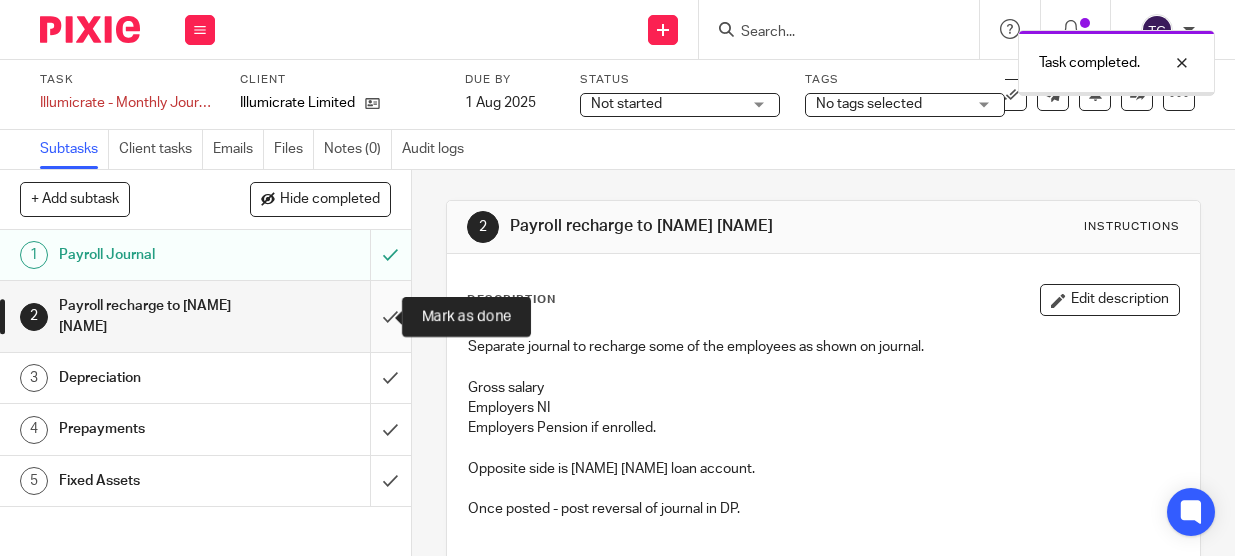 scroll, scrollTop: 0, scrollLeft: 0, axis: both 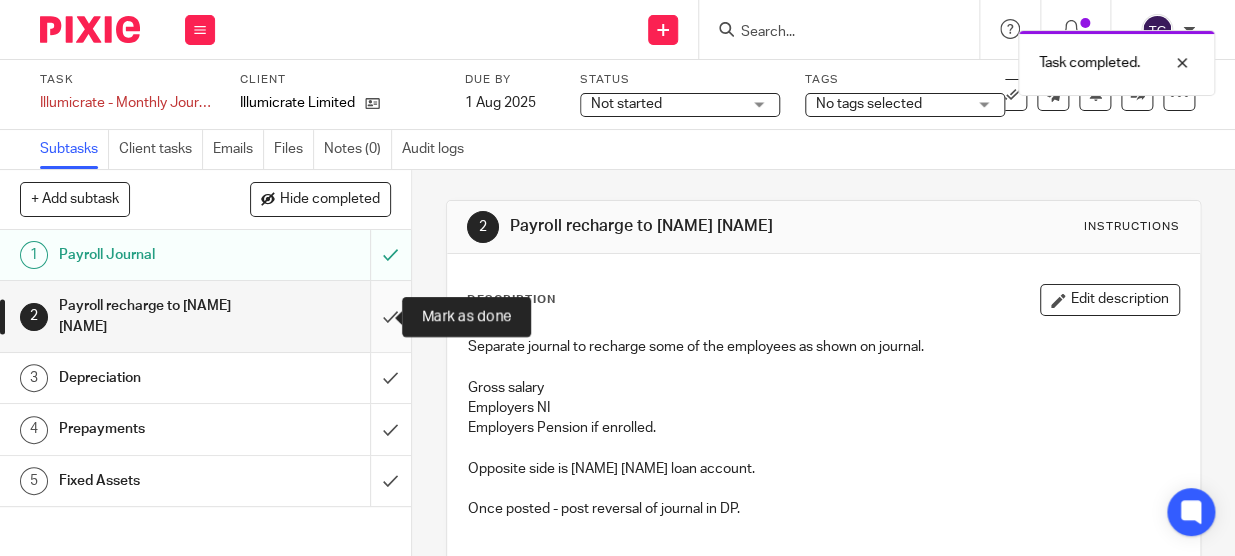 click at bounding box center [205, 316] 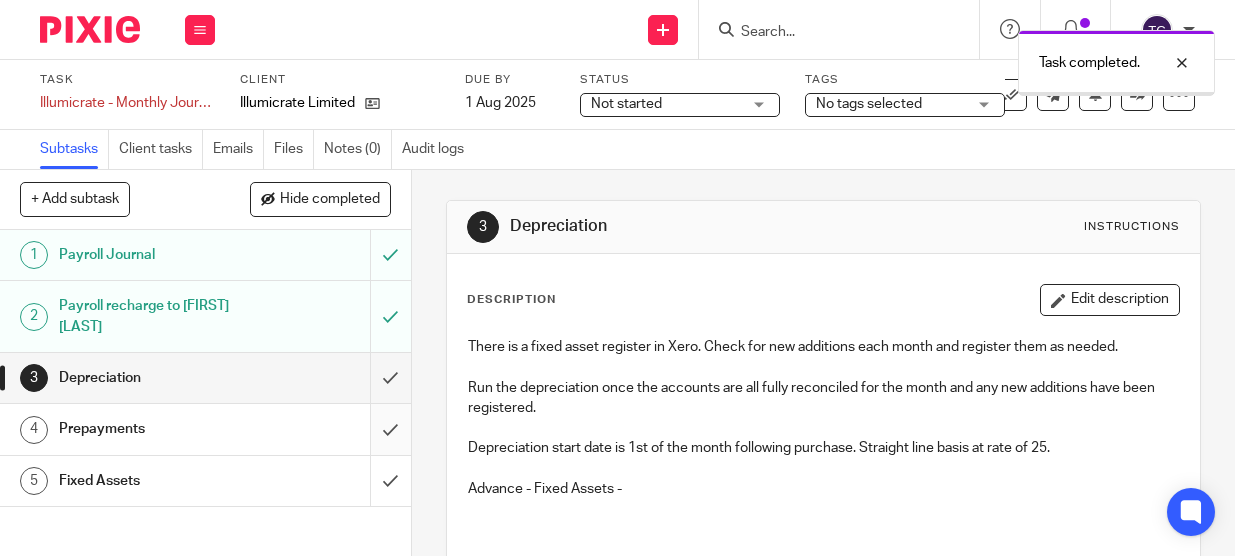 scroll, scrollTop: 0, scrollLeft: 0, axis: both 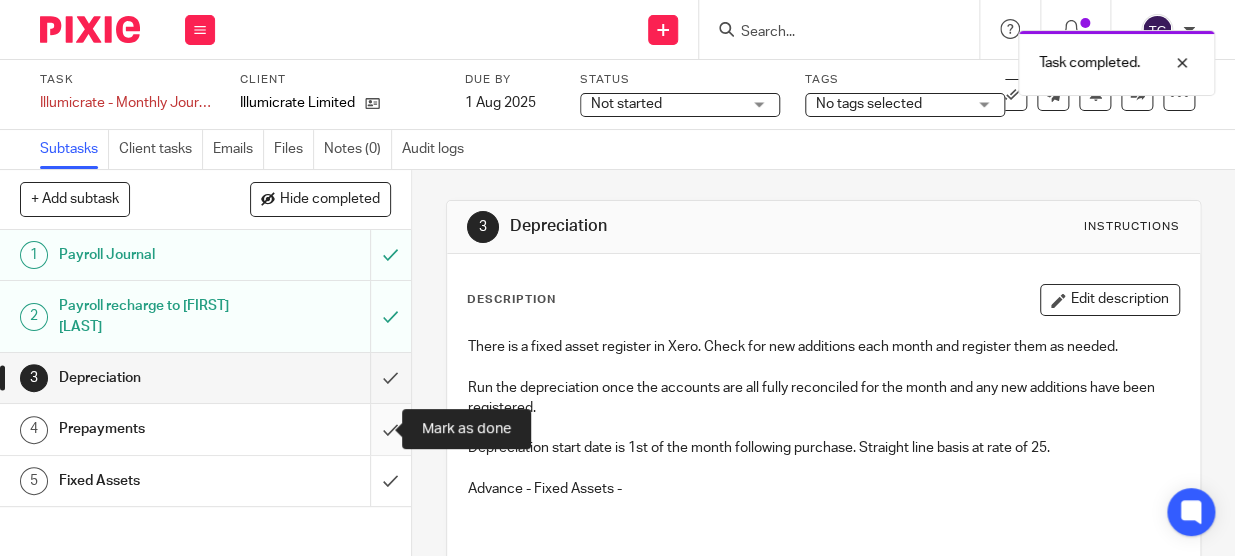 click at bounding box center [205, 429] 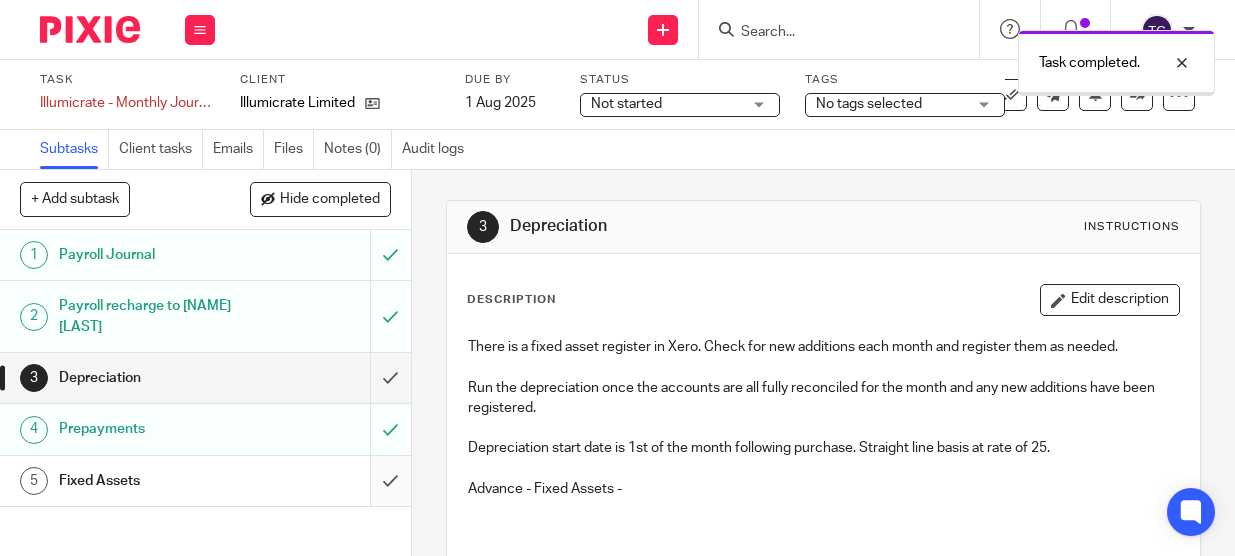 scroll, scrollTop: 0, scrollLeft: 0, axis: both 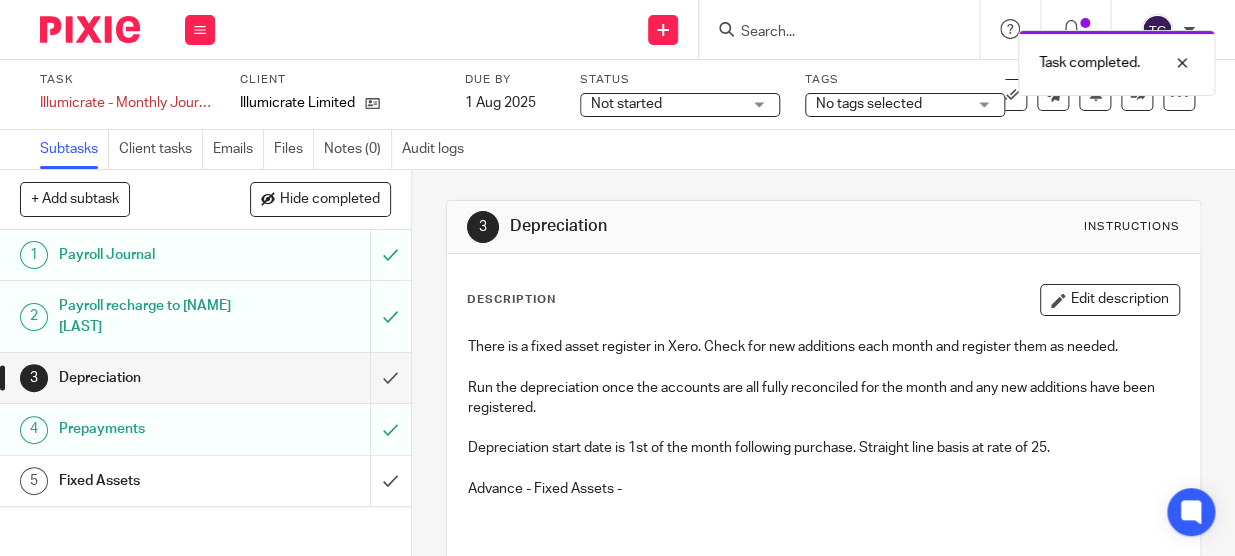 click on "Fixed Assets" at bounding box center [204, 481] 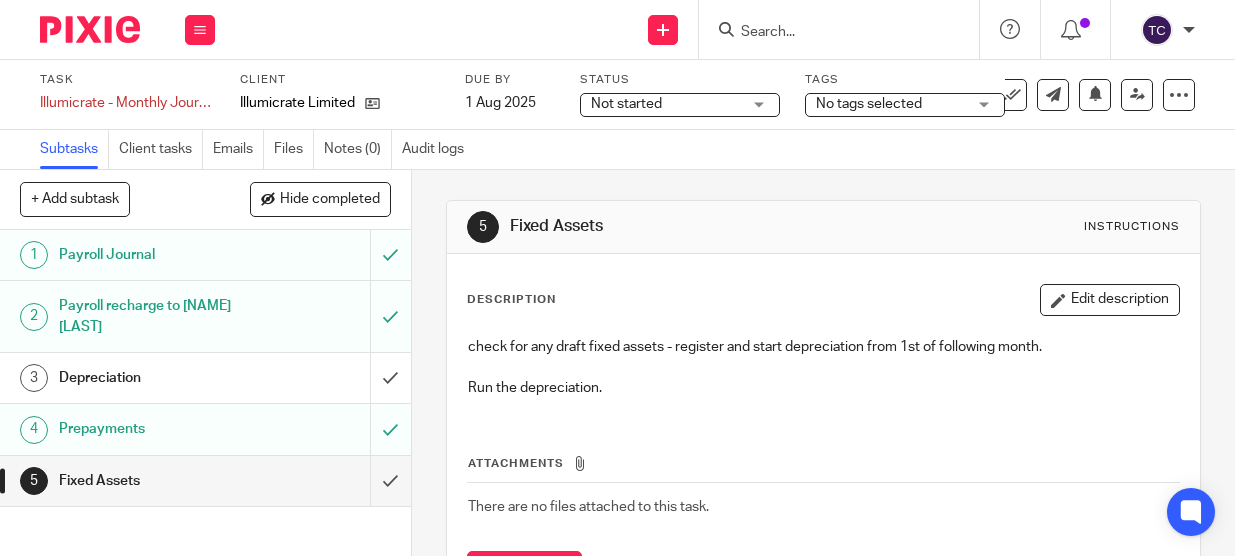 scroll, scrollTop: 0, scrollLeft: 0, axis: both 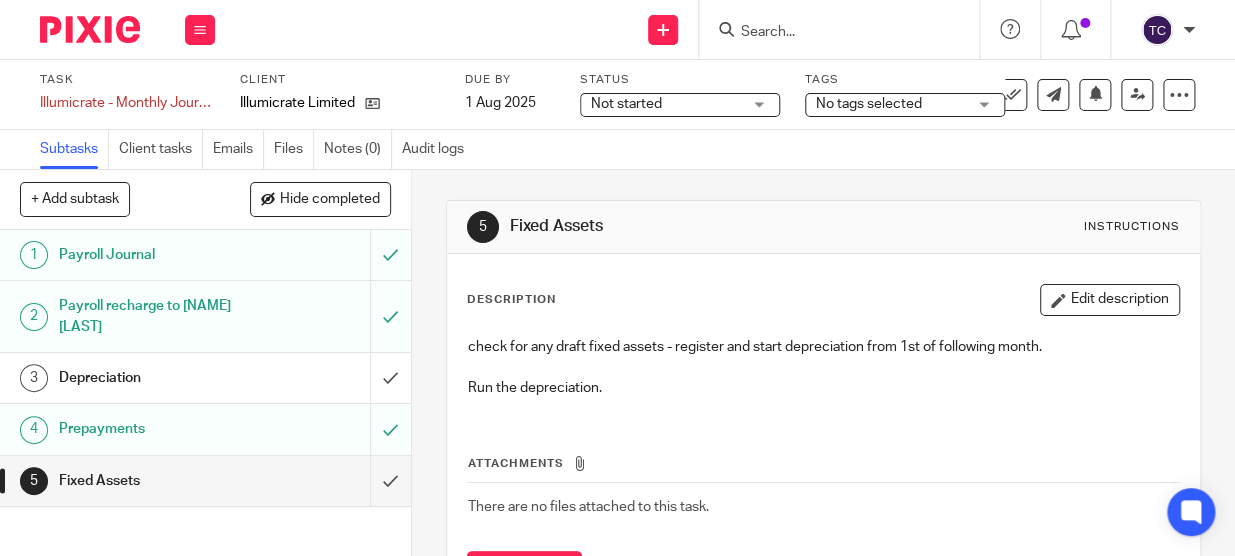 click on "Depreciation" at bounding box center [204, 378] 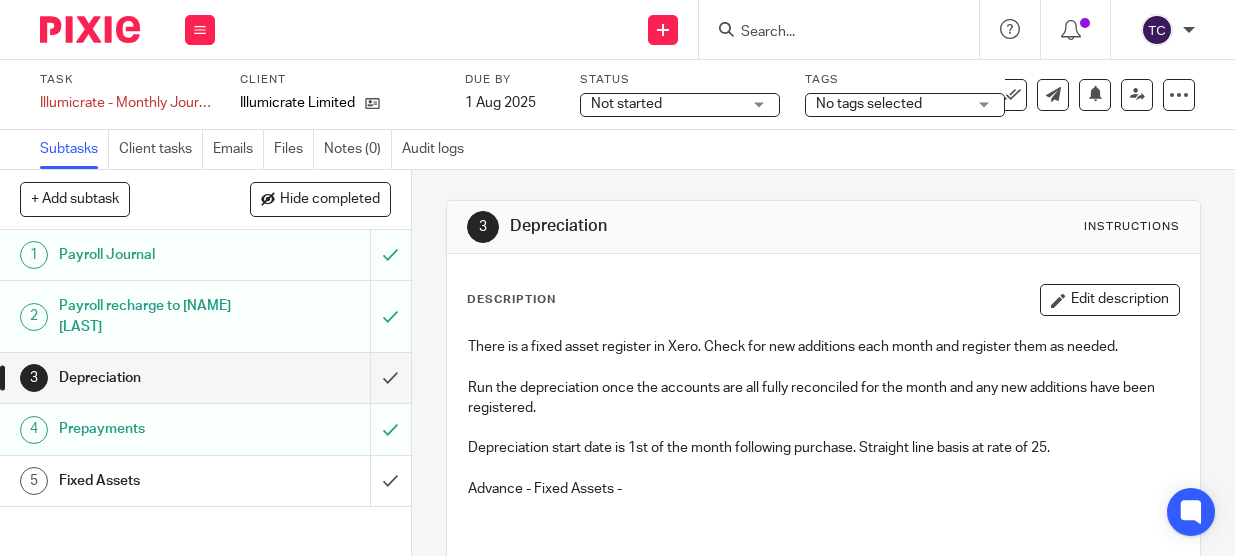 scroll, scrollTop: 0, scrollLeft: 0, axis: both 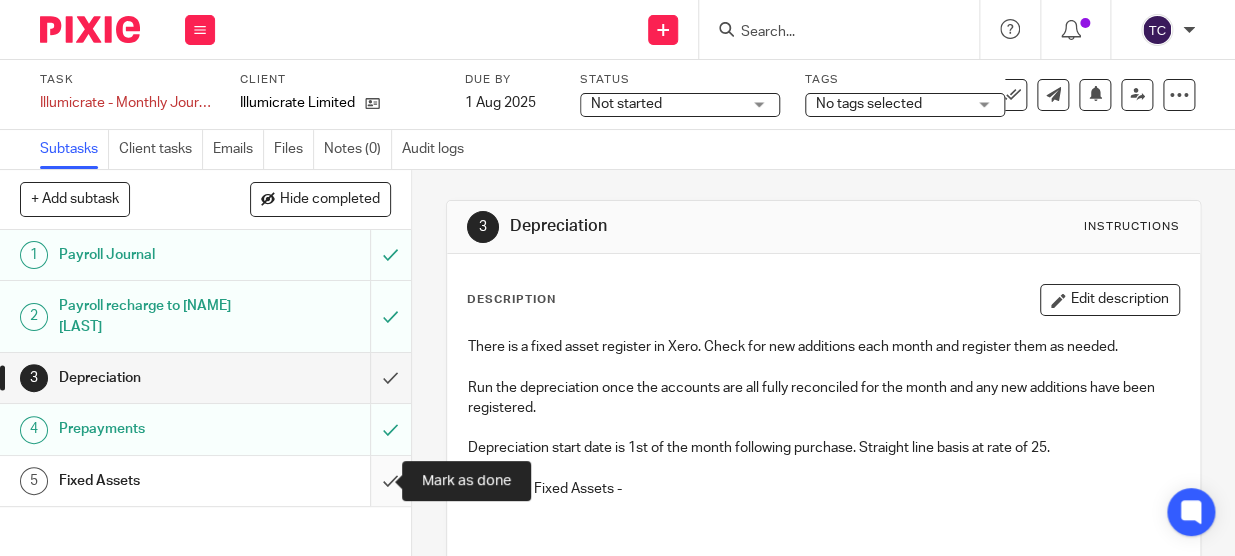 click at bounding box center (205, 481) 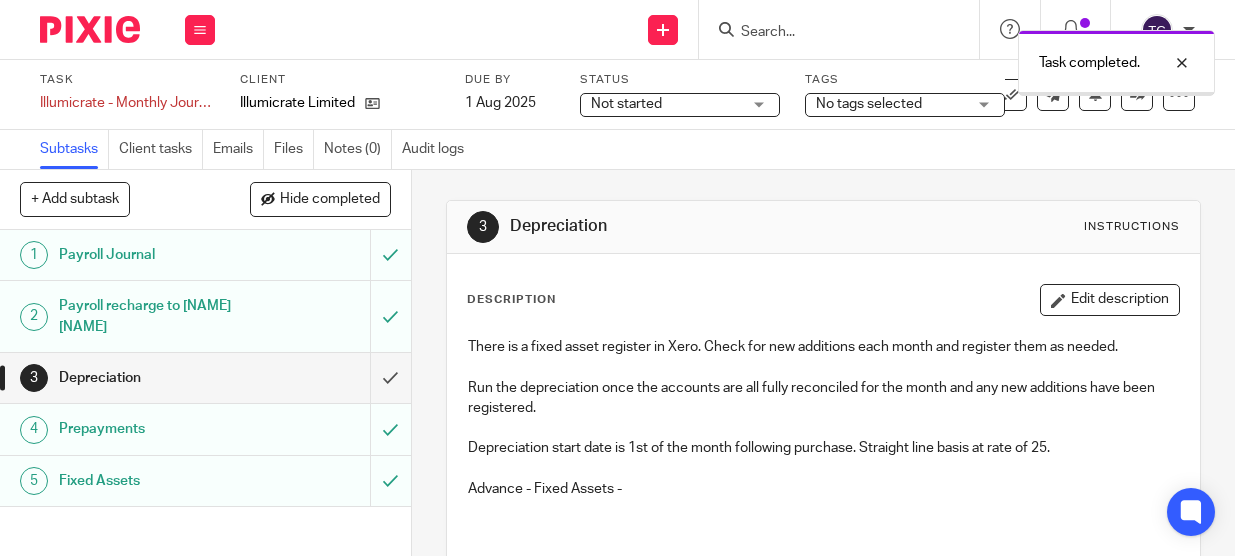 scroll, scrollTop: 0, scrollLeft: 0, axis: both 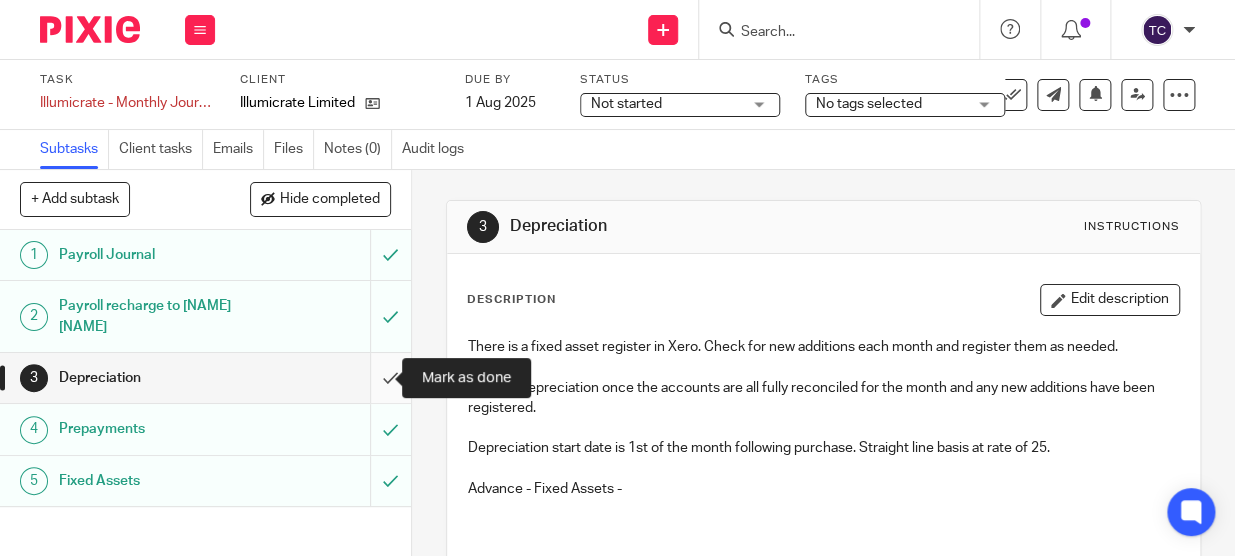 click at bounding box center (205, 378) 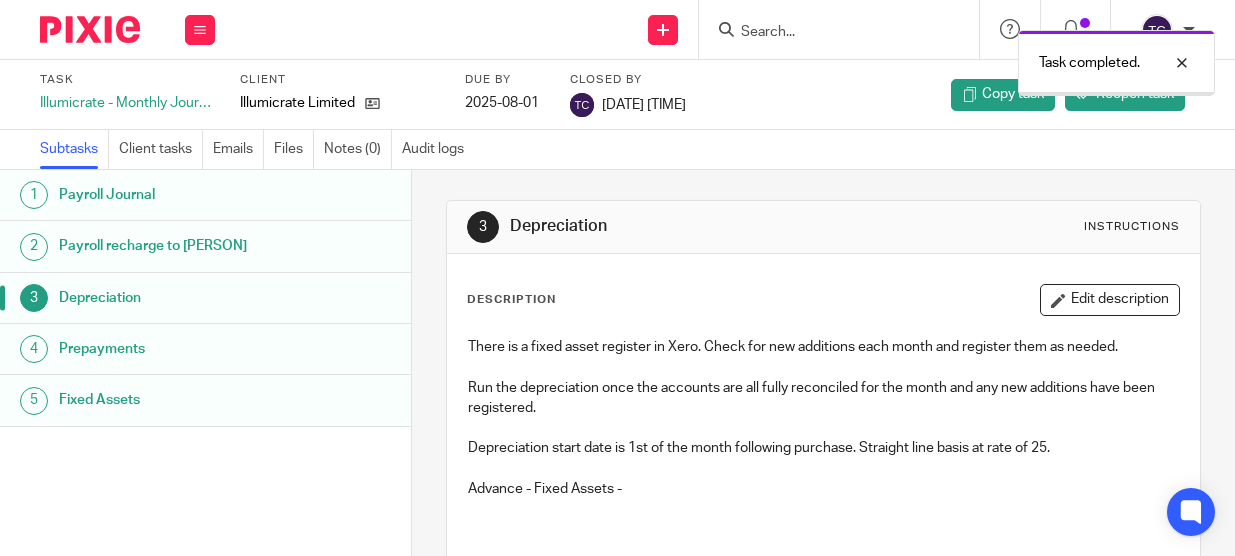 scroll, scrollTop: 0, scrollLeft: 0, axis: both 